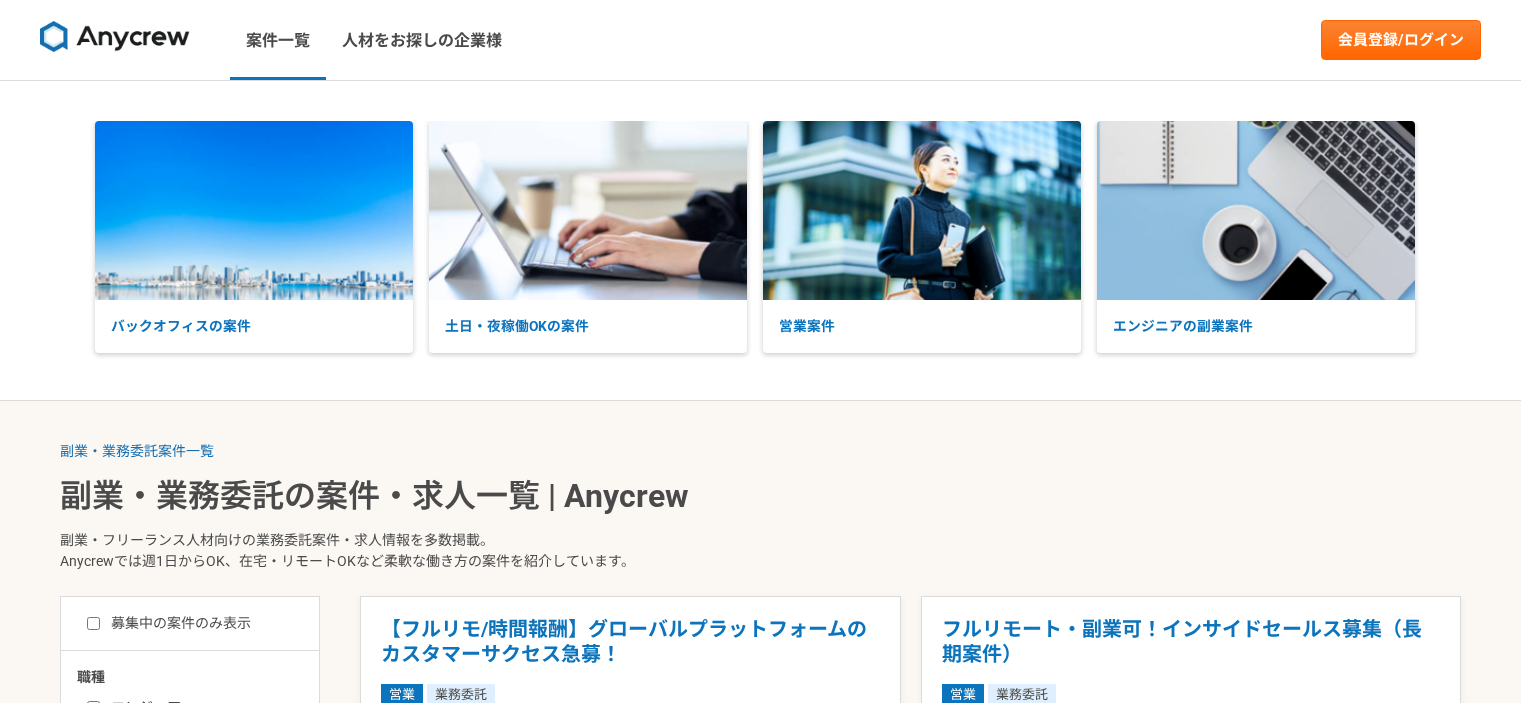 scroll, scrollTop: 0, scrollLeft: 0, axis: both 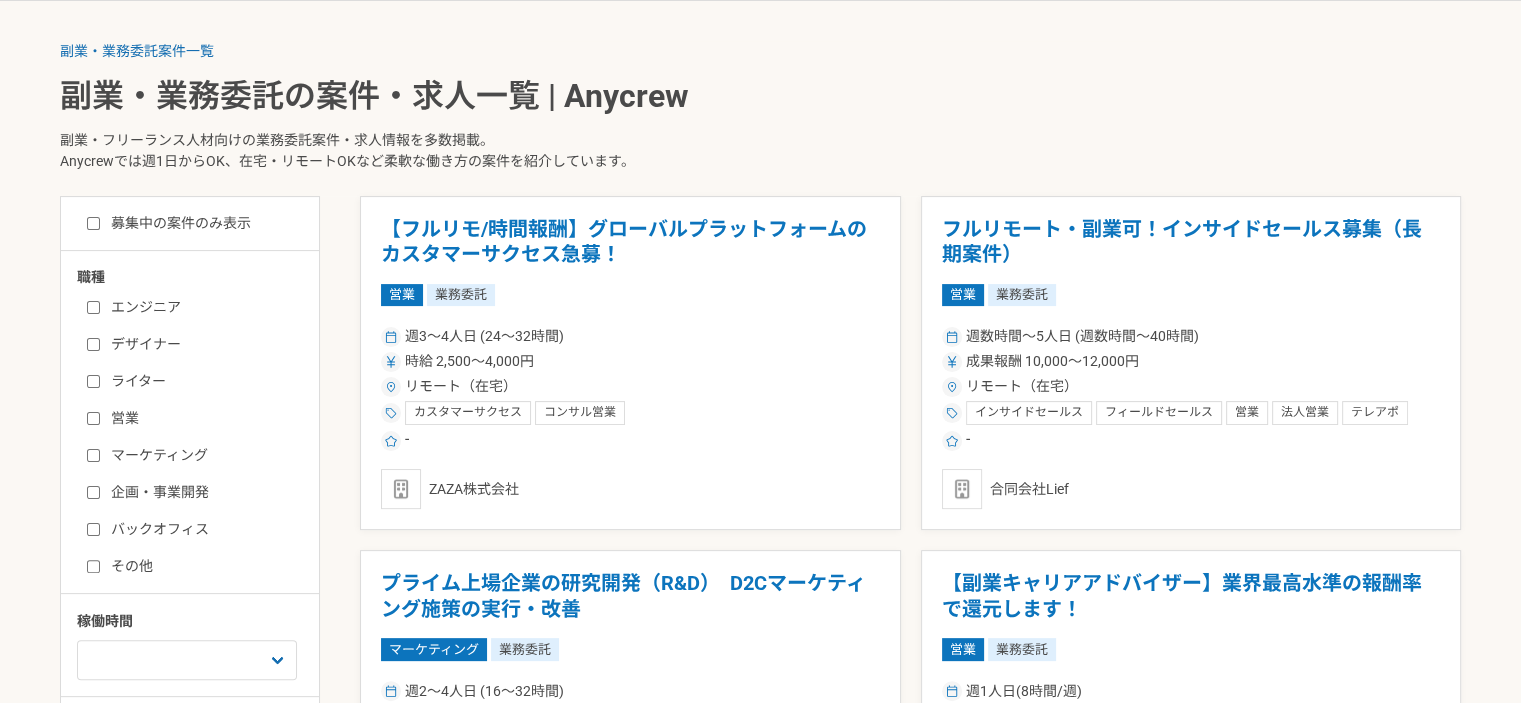 click on "マーケティング" at bounding box center (93, 455) 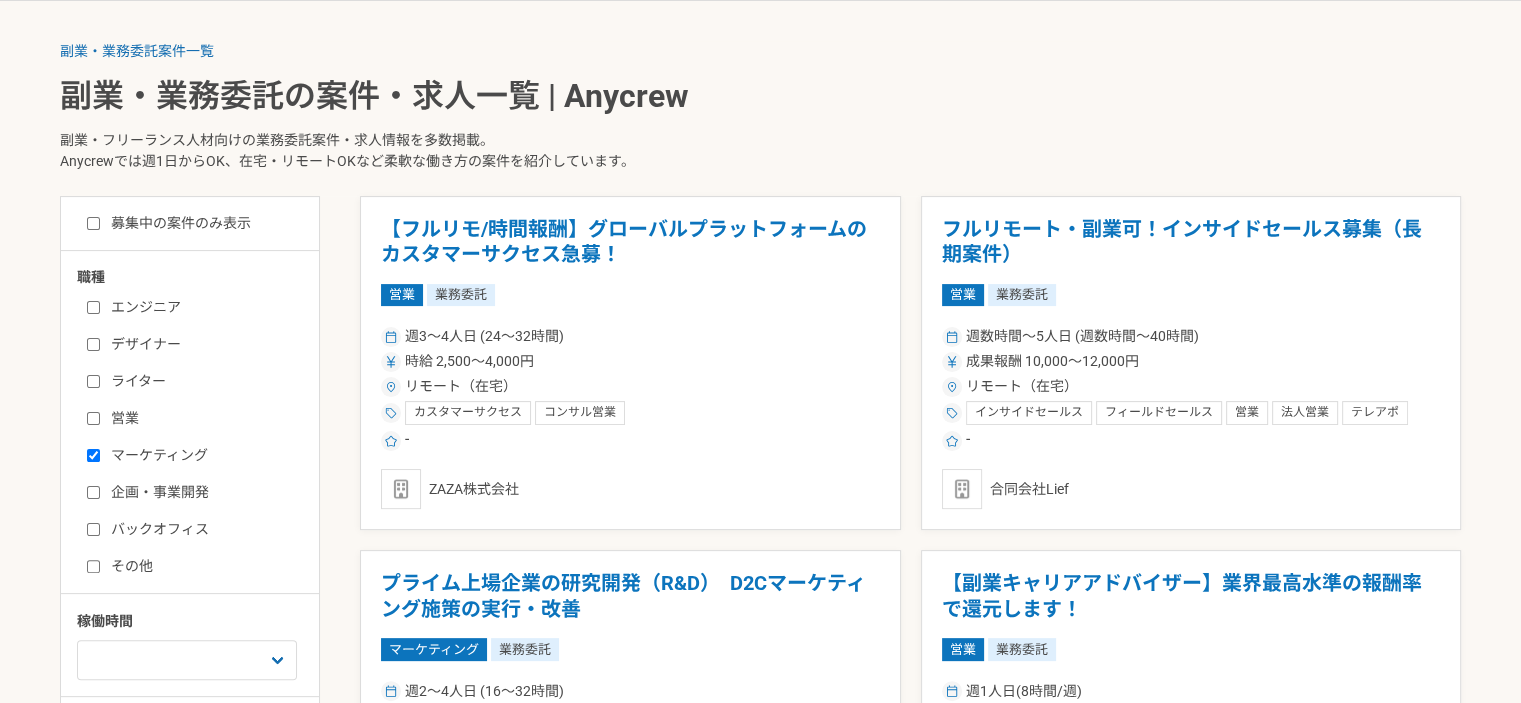 checkbox on "true" 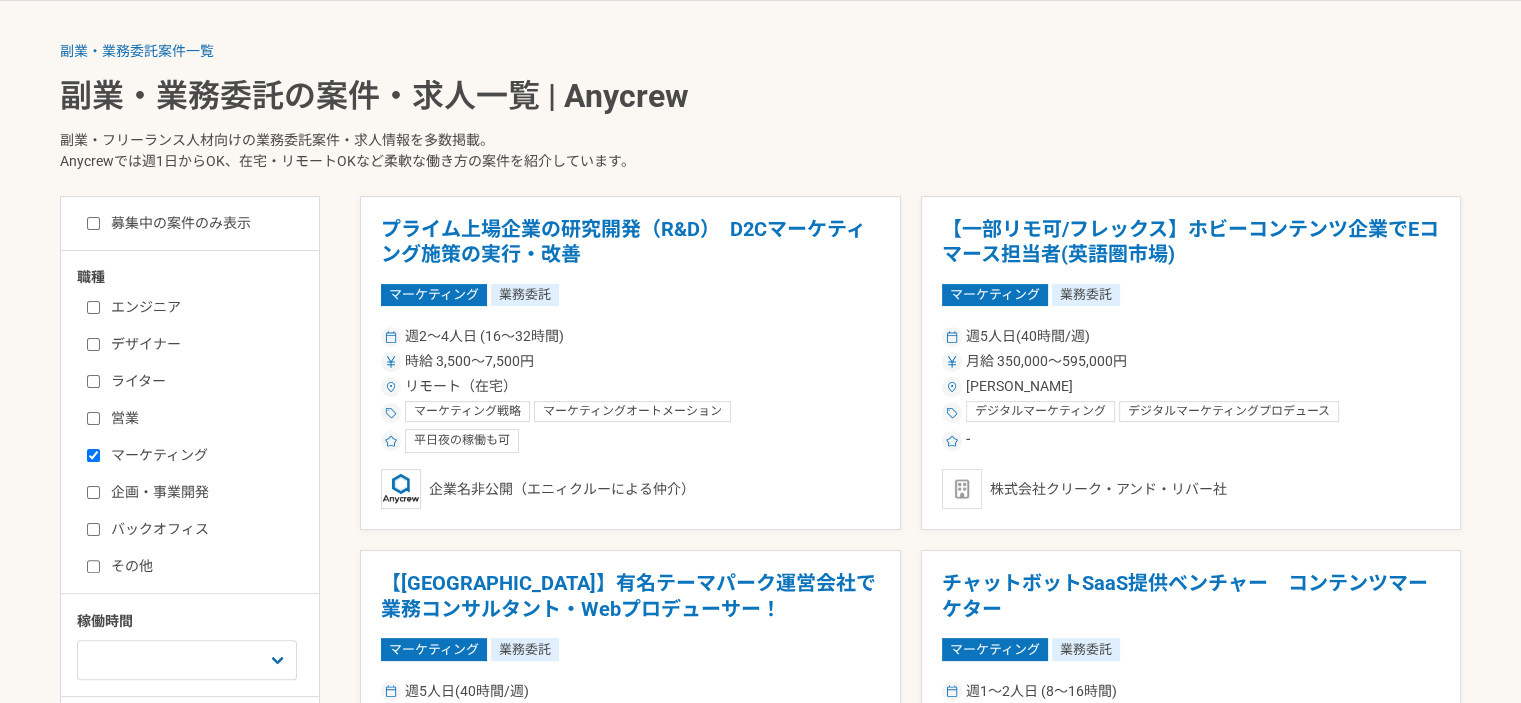click on "募集中の案件のみ表示" at bounding box center [93, 223] 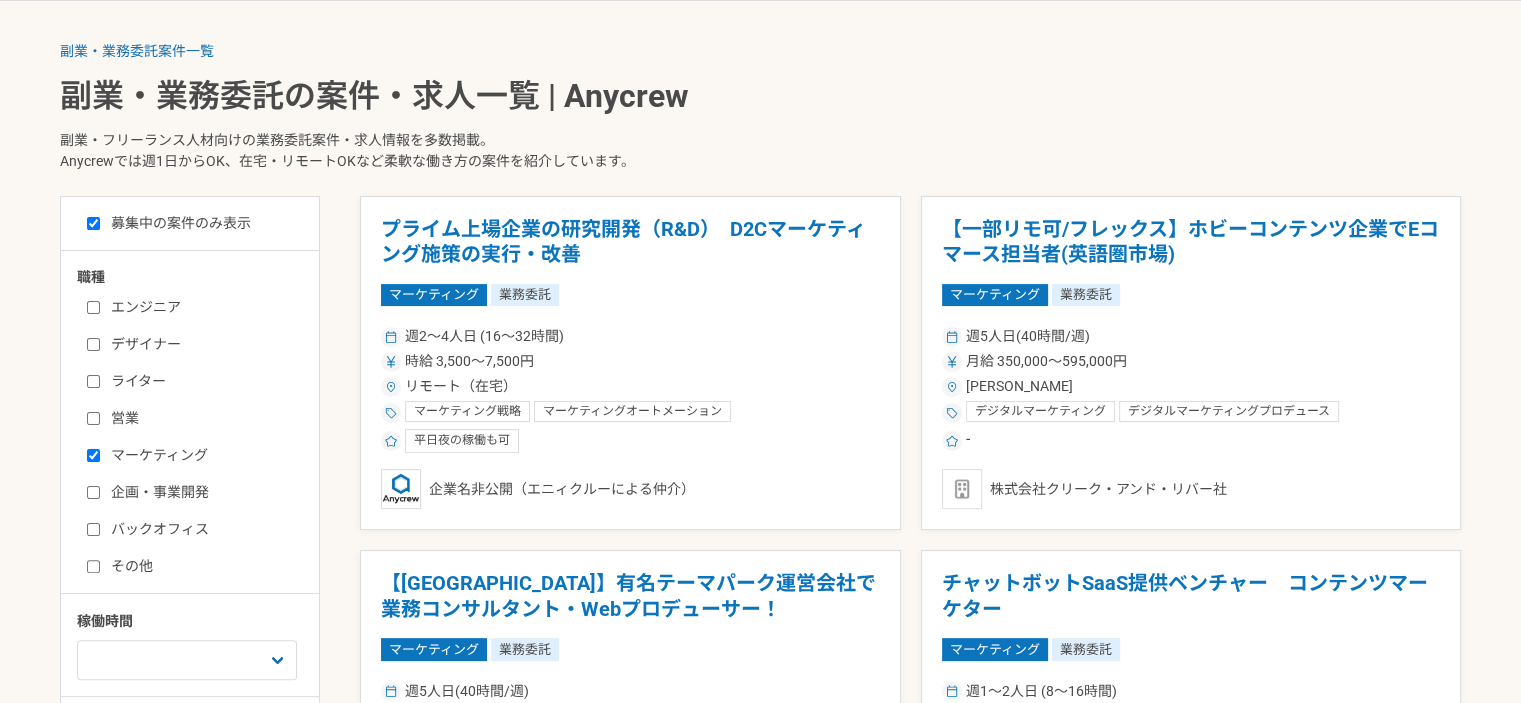 checkbox on "true" 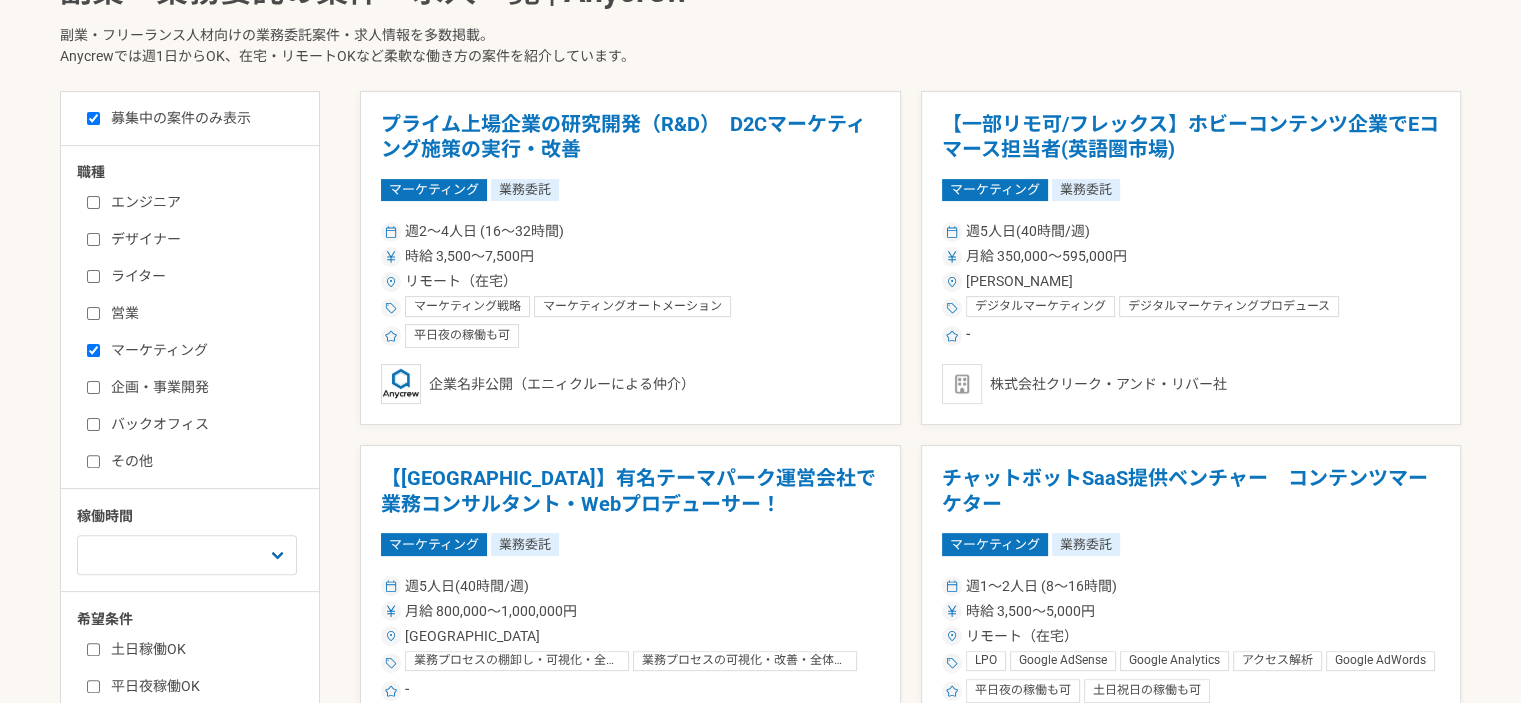 scroll, scrollTop: 700, scrollLeft: 0, axis: vertical 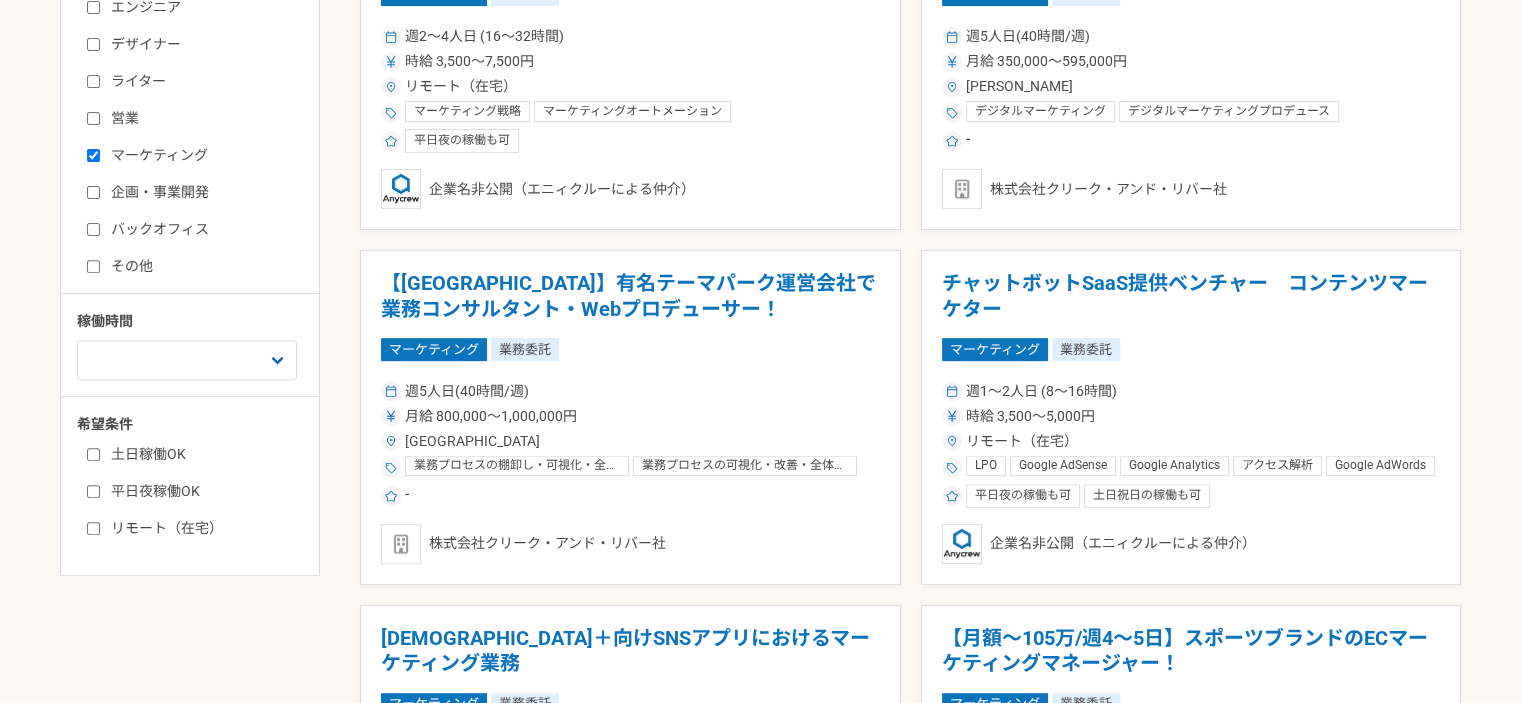 click on "土日稼働OK" at bounding box center [93, 454] 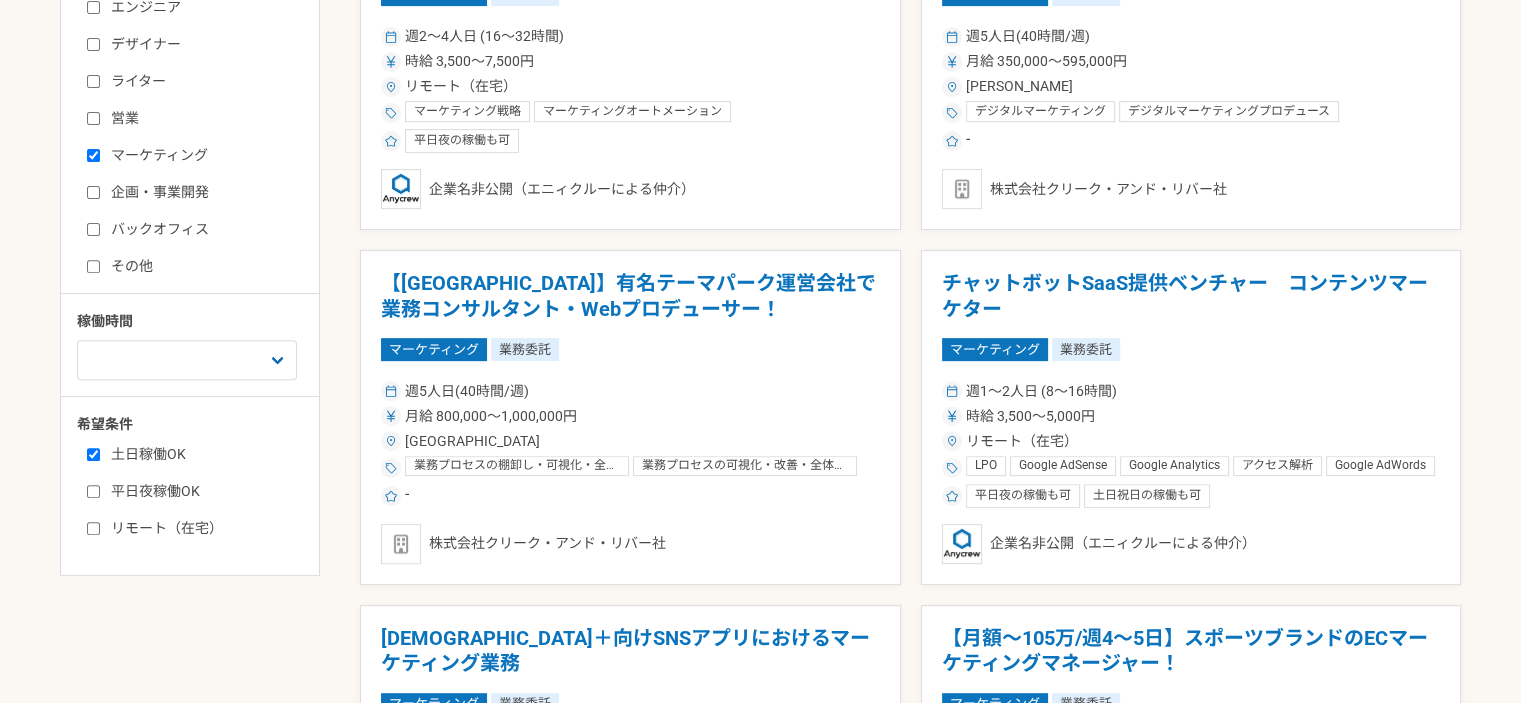 checkbox on "true" 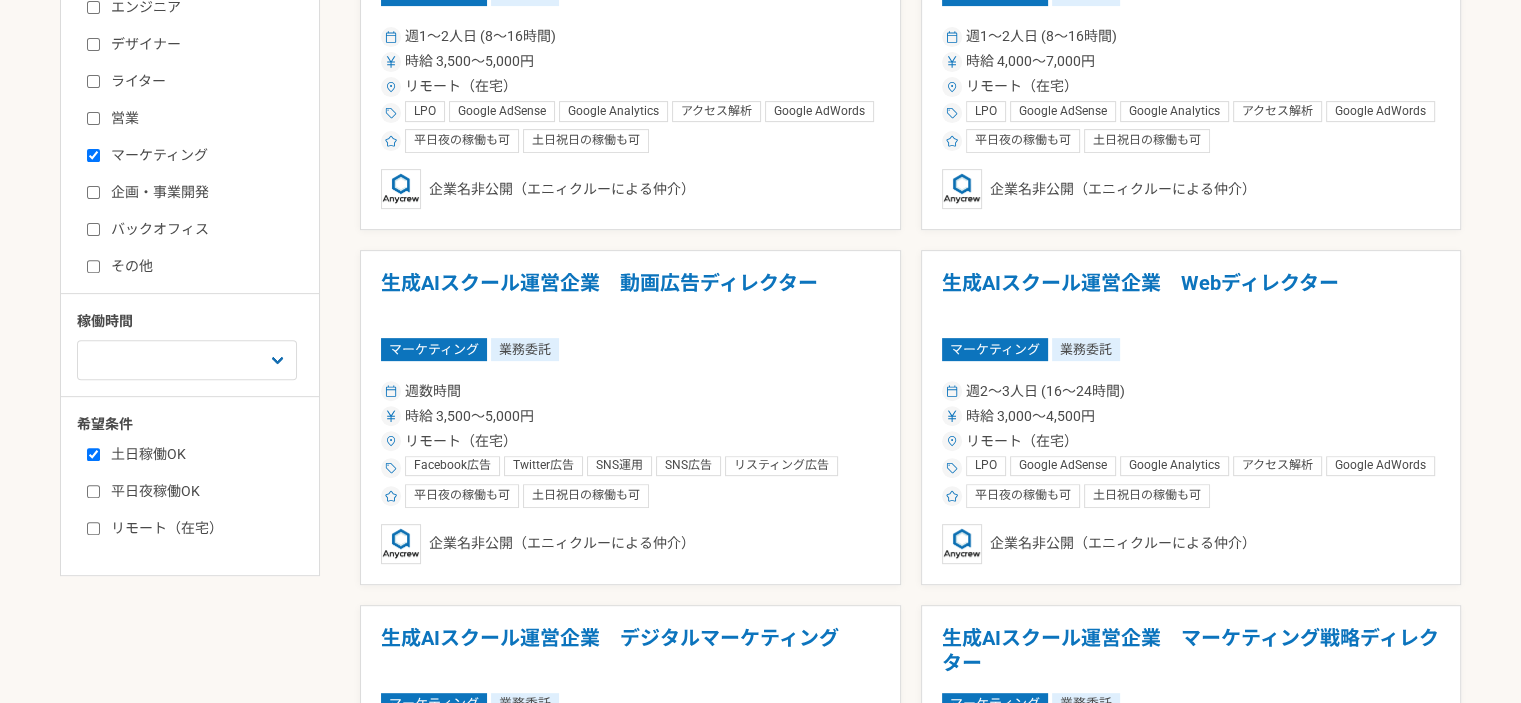 click on "平日夜稼働OK" at bounding box center [202, 491] 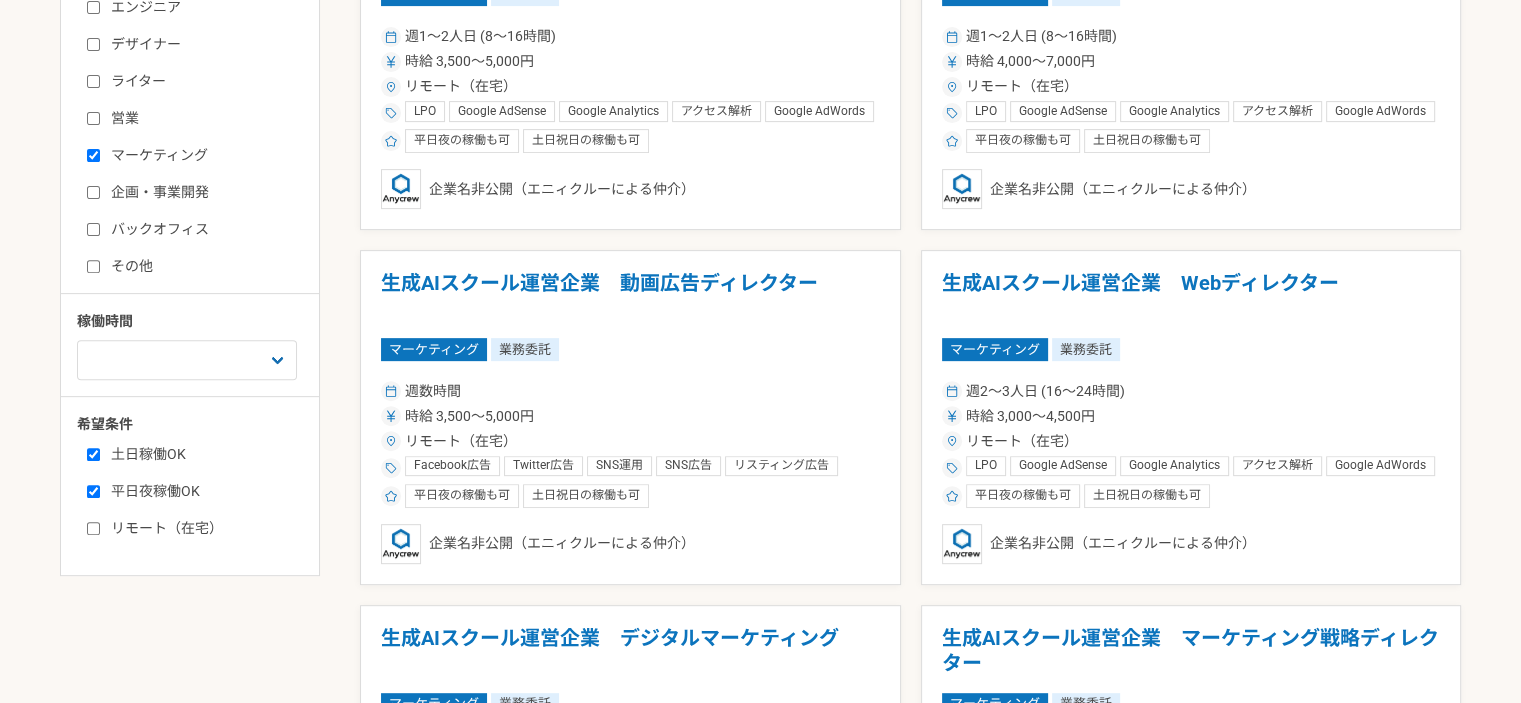 checkbox on "true" 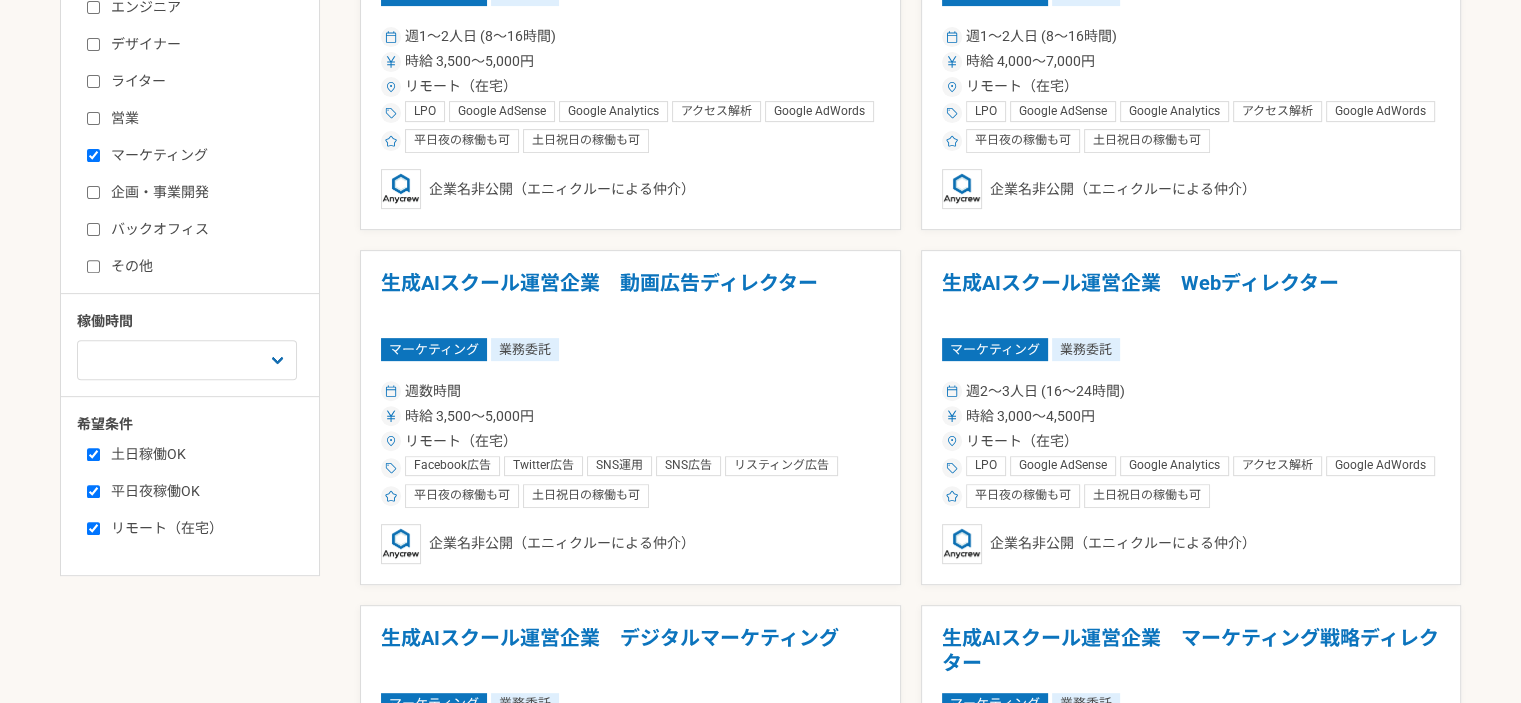 checkbox on "true" 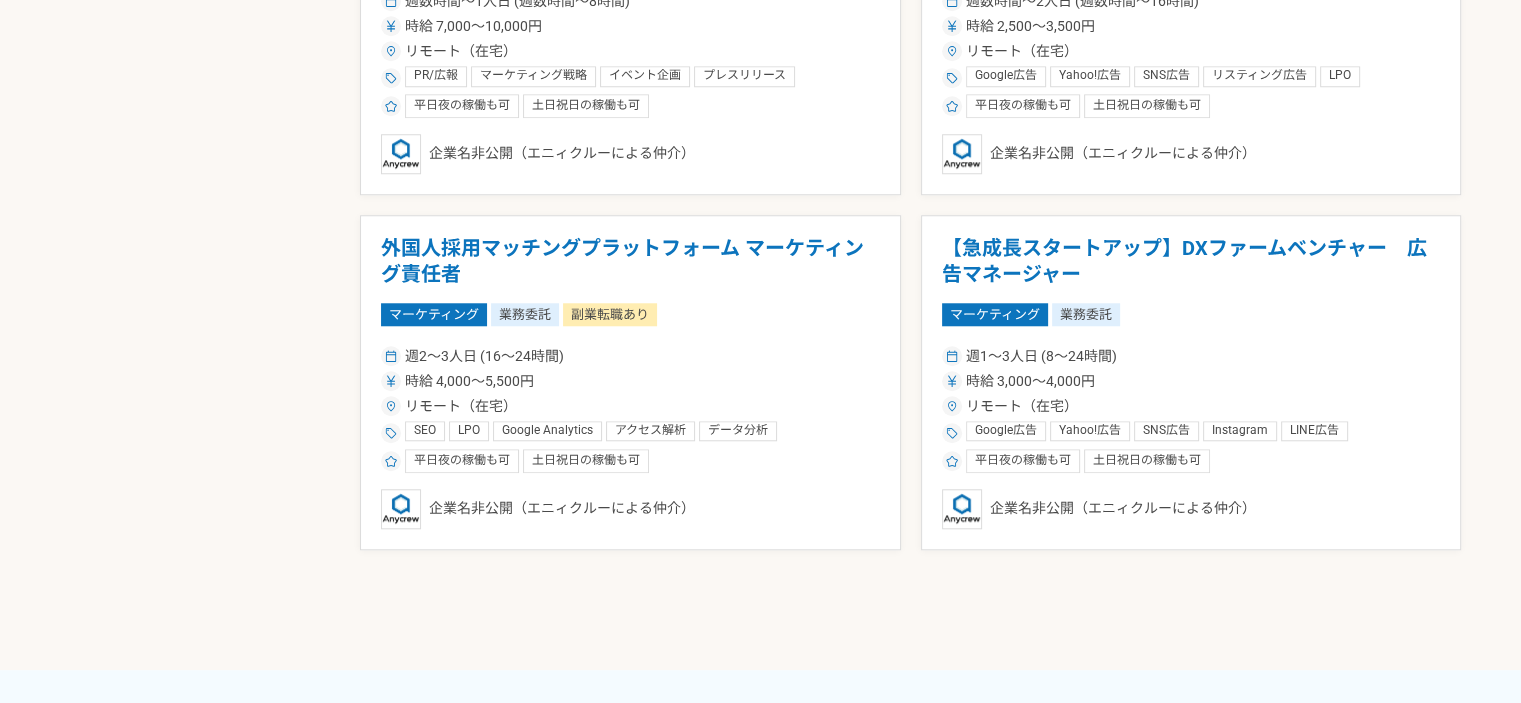 scroll, scrollTop: 1800, scrollLeft: 0, axis: vertical 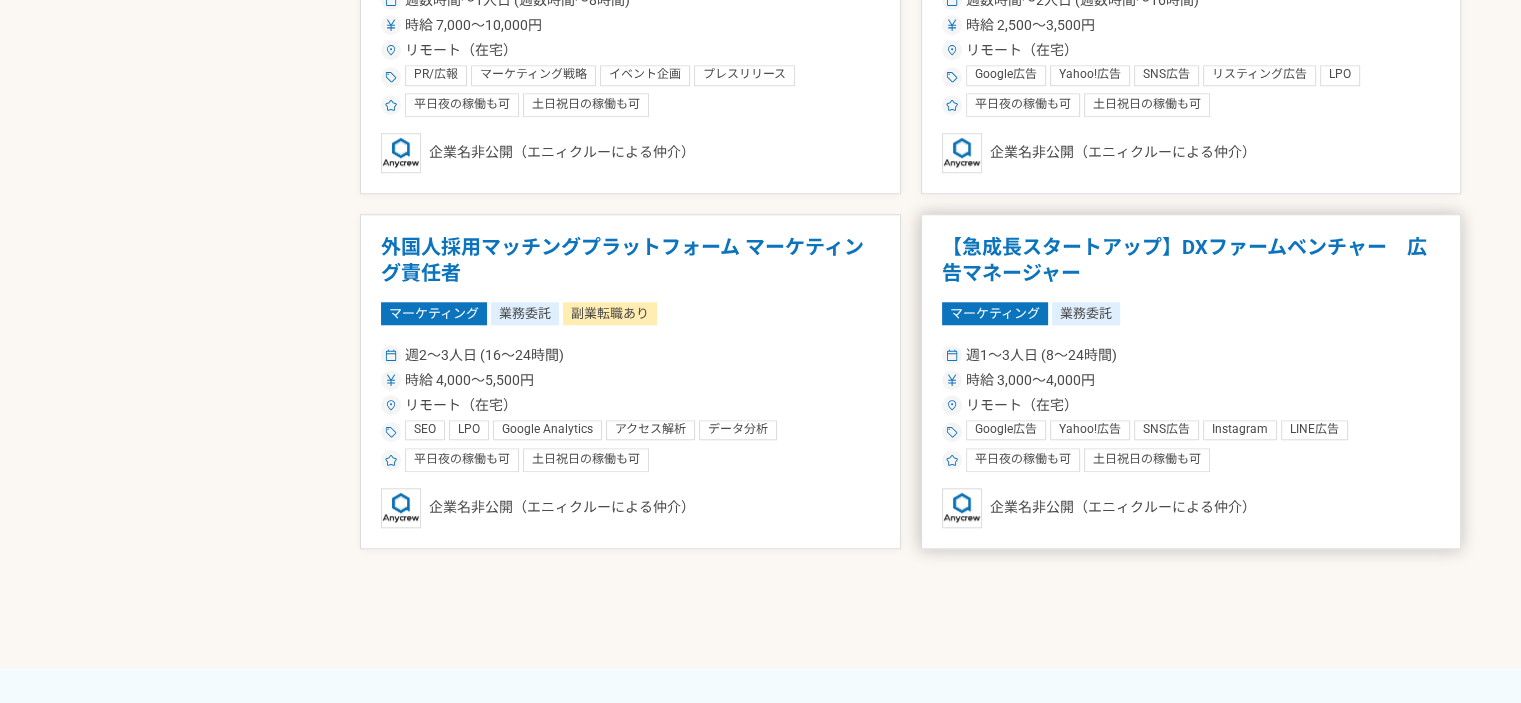 click on "【急成長スタートアップ】DXファームベンチャー　広告マネージャー" at bounding box center [1191, 260] 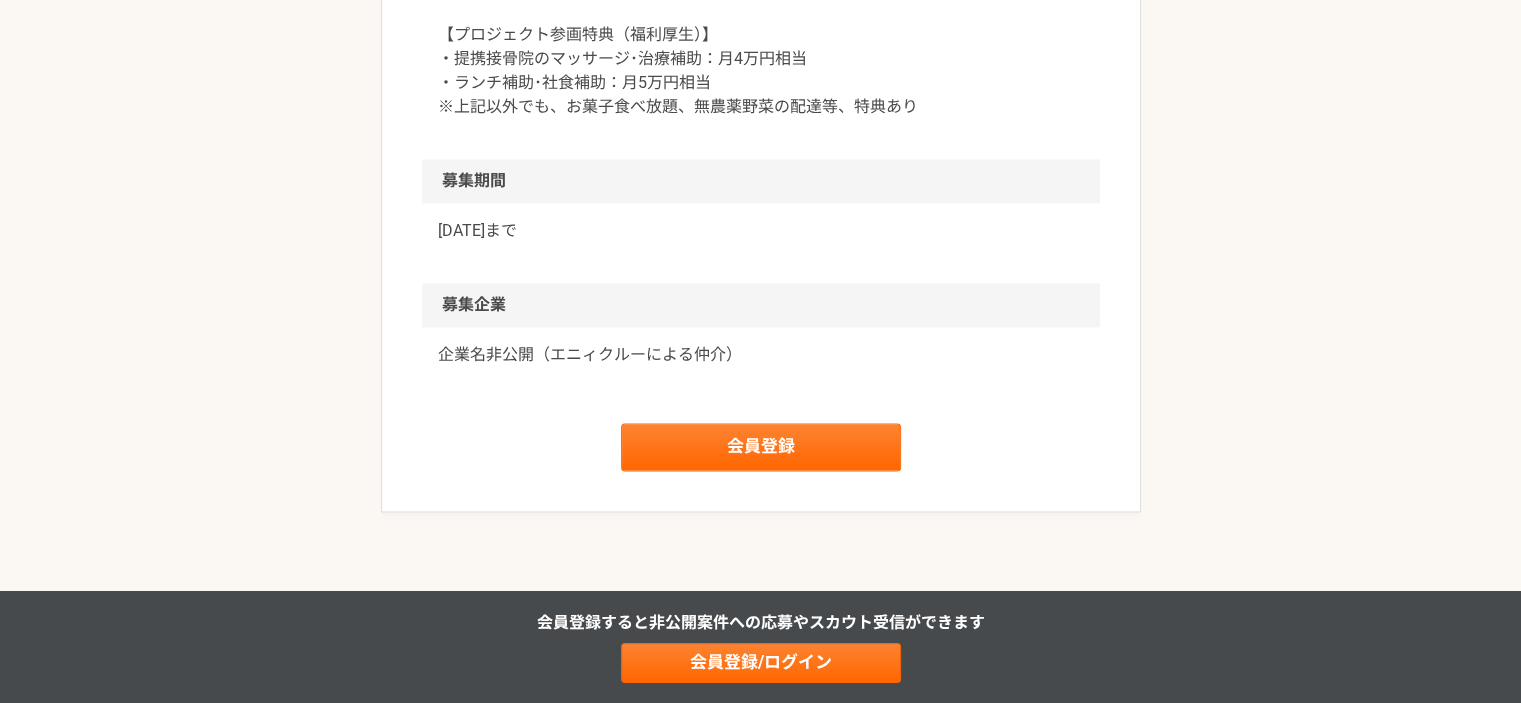 scroll, scrollTop: 3000, scrollLeft: 0, axis: vertical 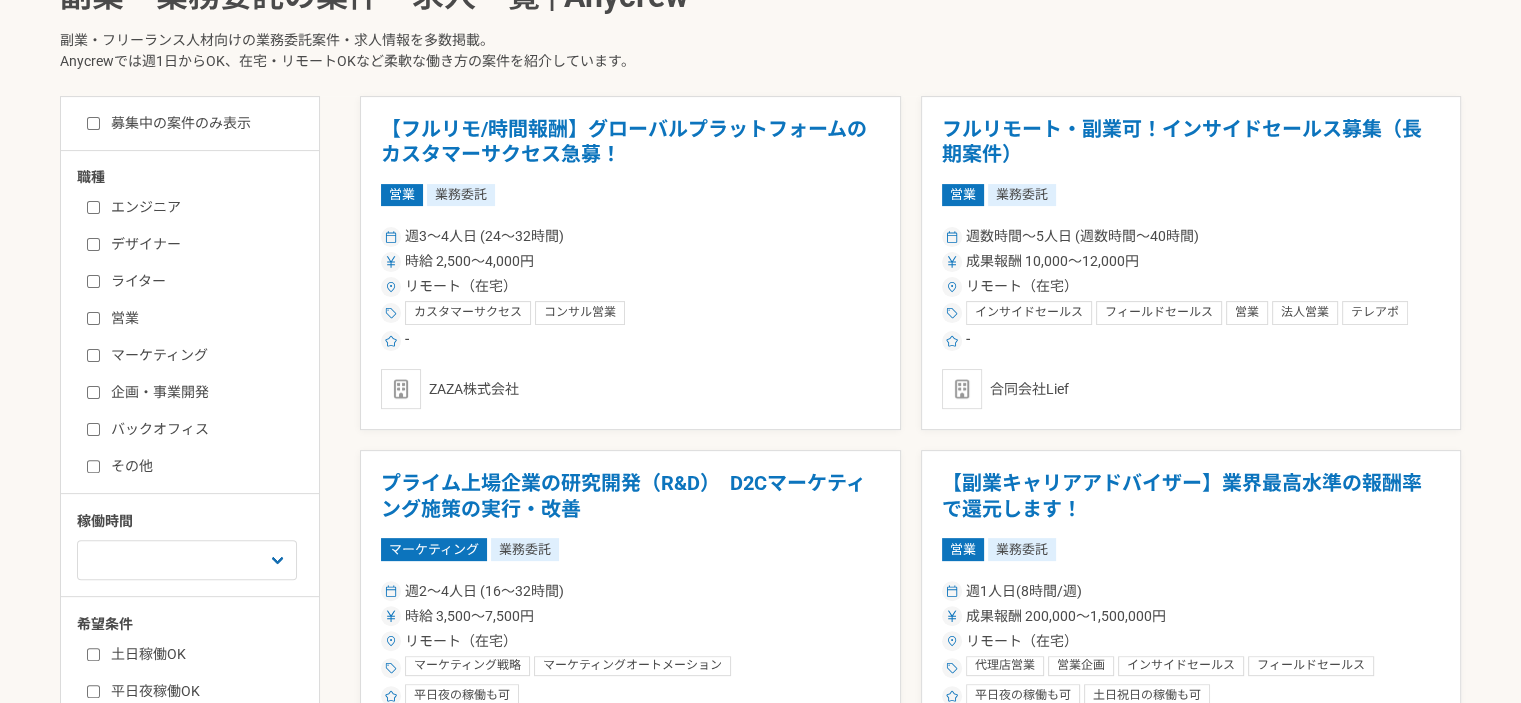 click on "マーケティング" at bounding box center [93, 355] 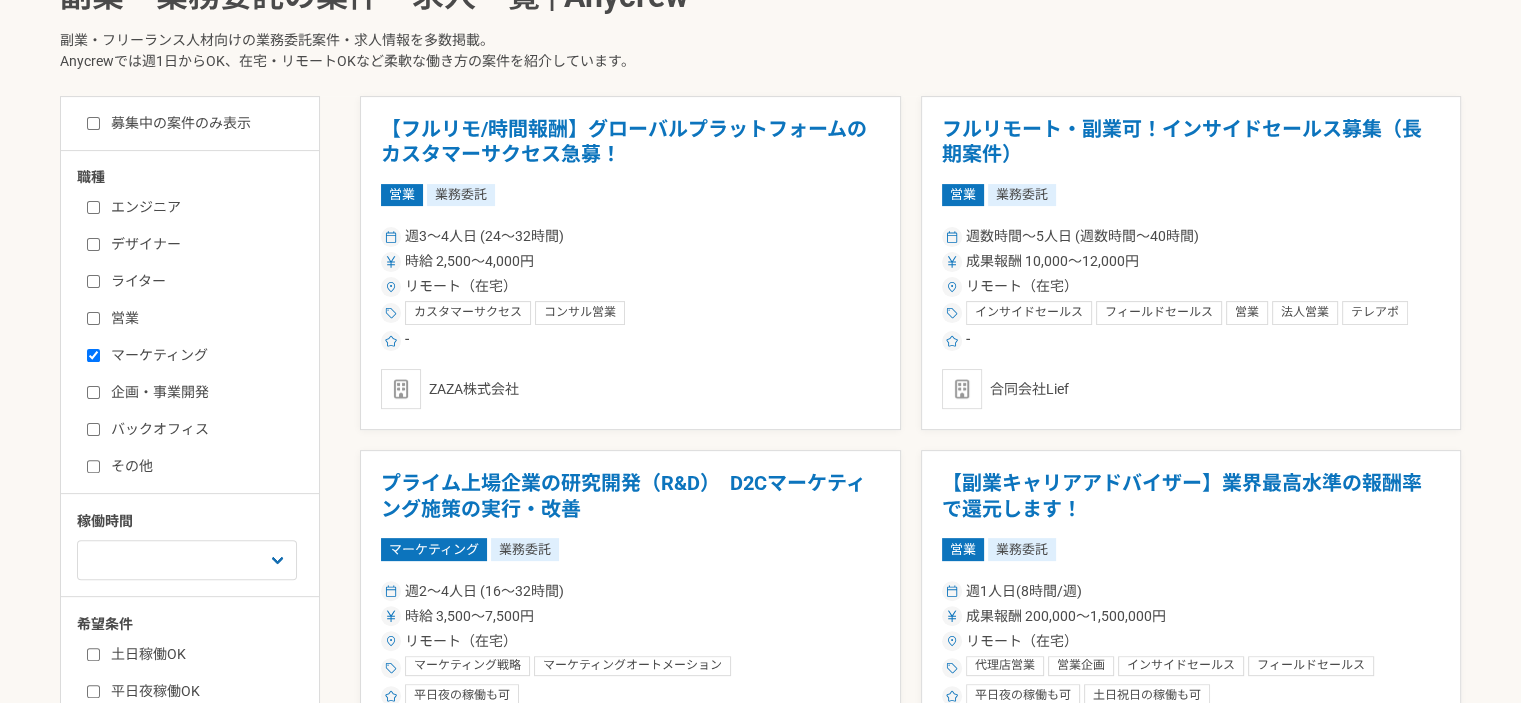 checkbox on "true" 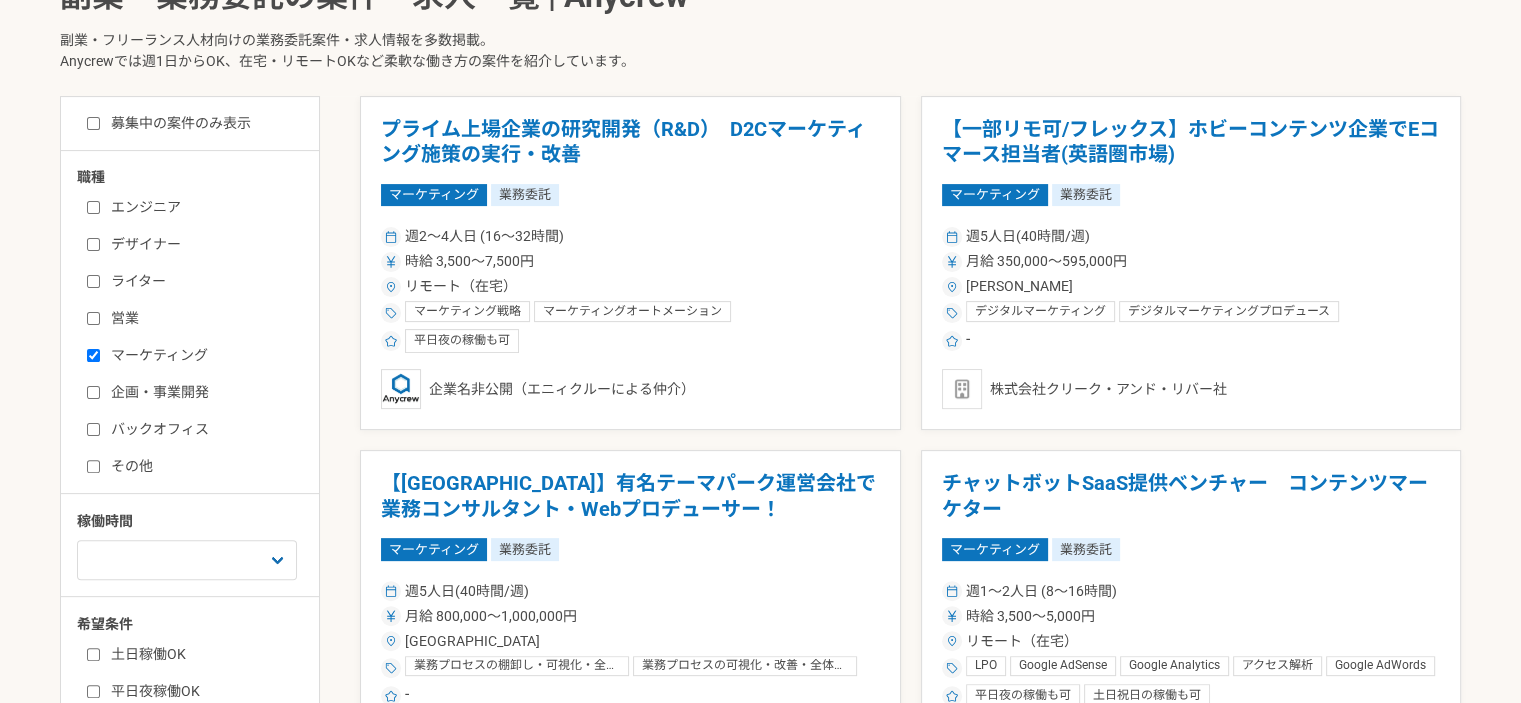 click on "エンジニア デザイナー ライター 営業 マーケティング 企画・事業開発 バックオフィス その他" at bounding box center [197, 334] 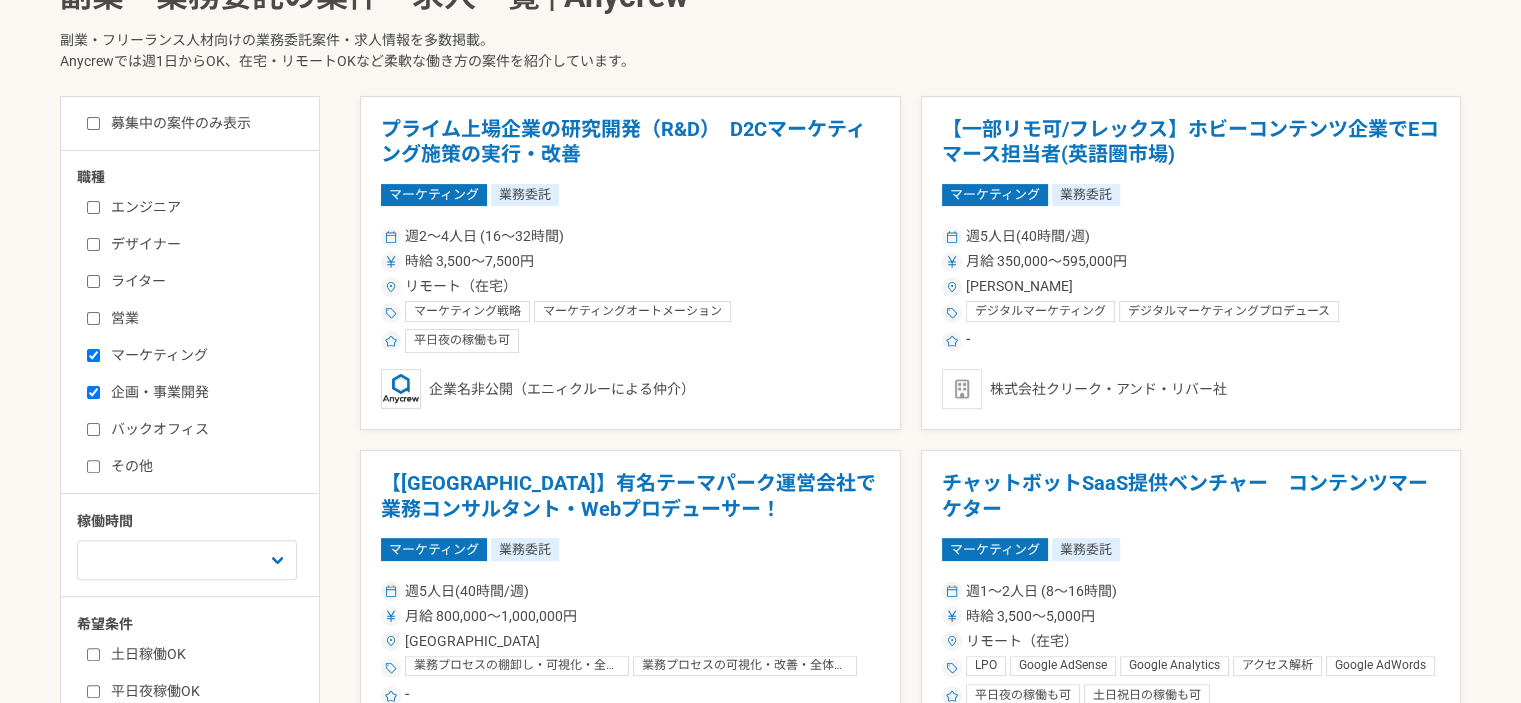 checkbox on "true" 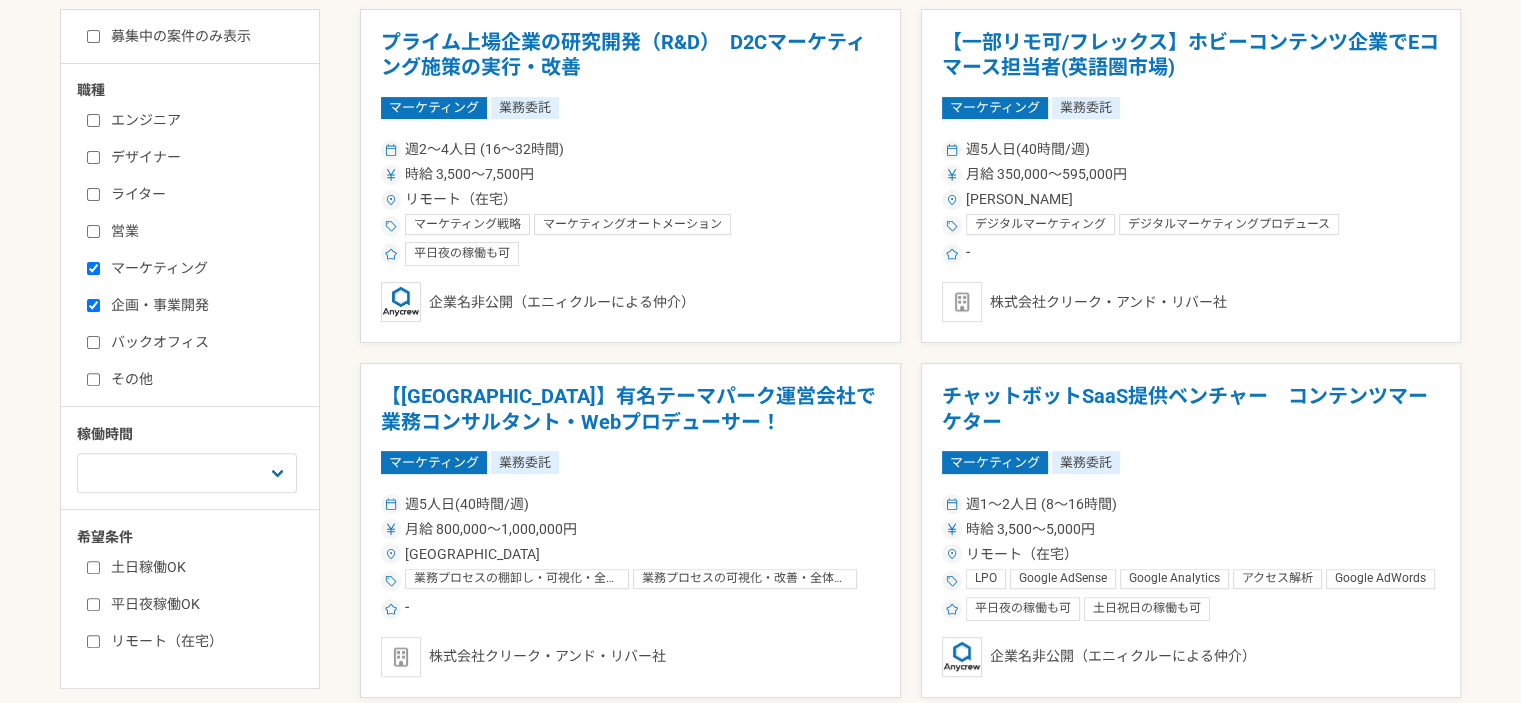 scroll, scrollTop: 700, scrollLeft: 0, axis: vertical 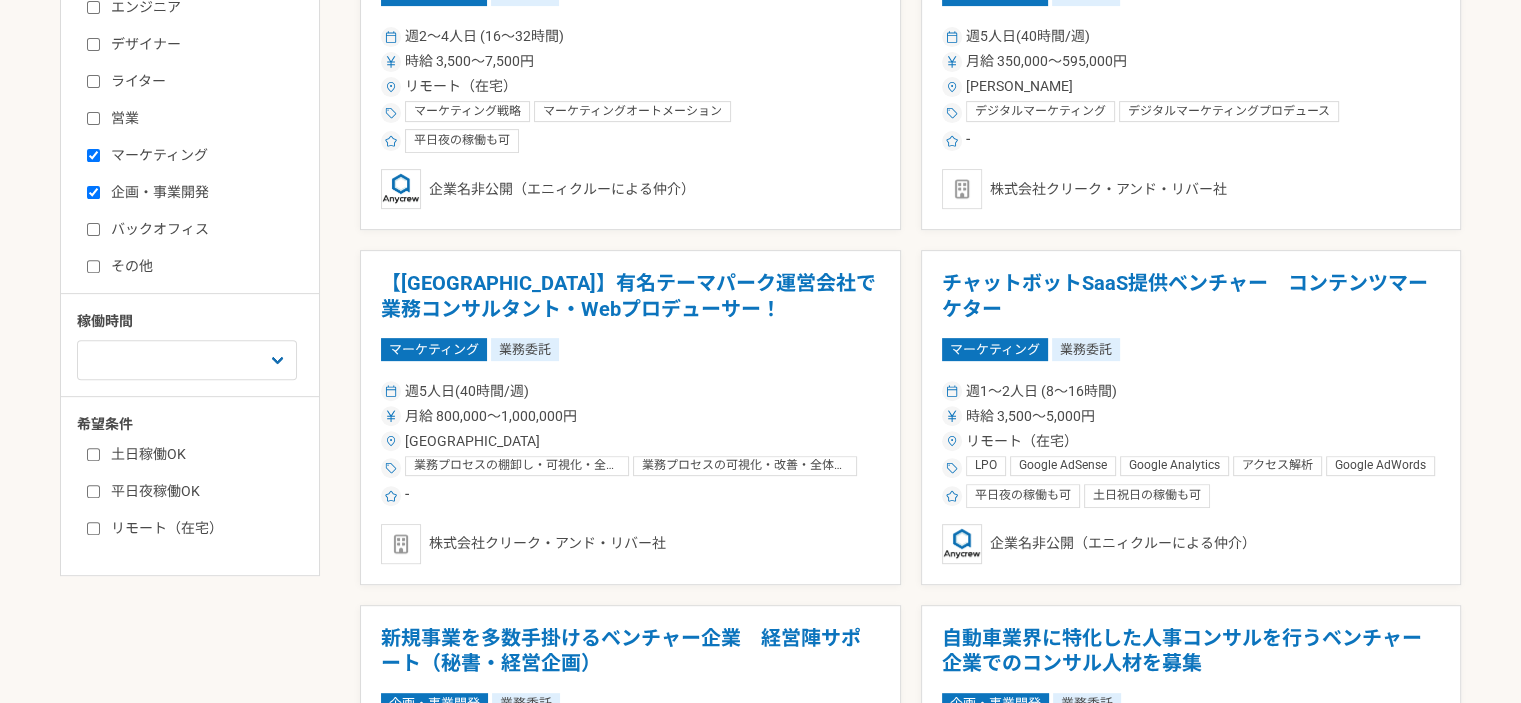 click on "土日稼働OK" at bounding box center (93, 454) 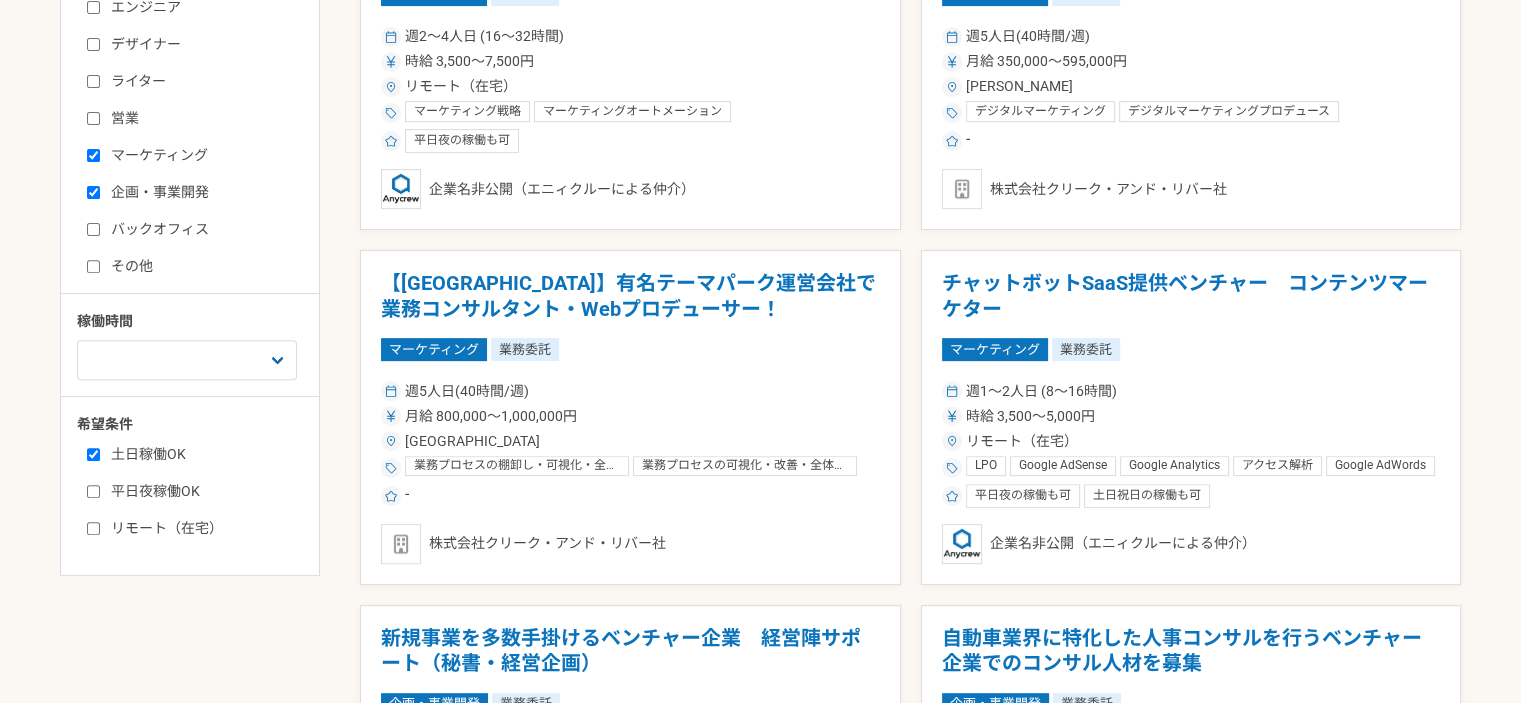 checkbox on "true" 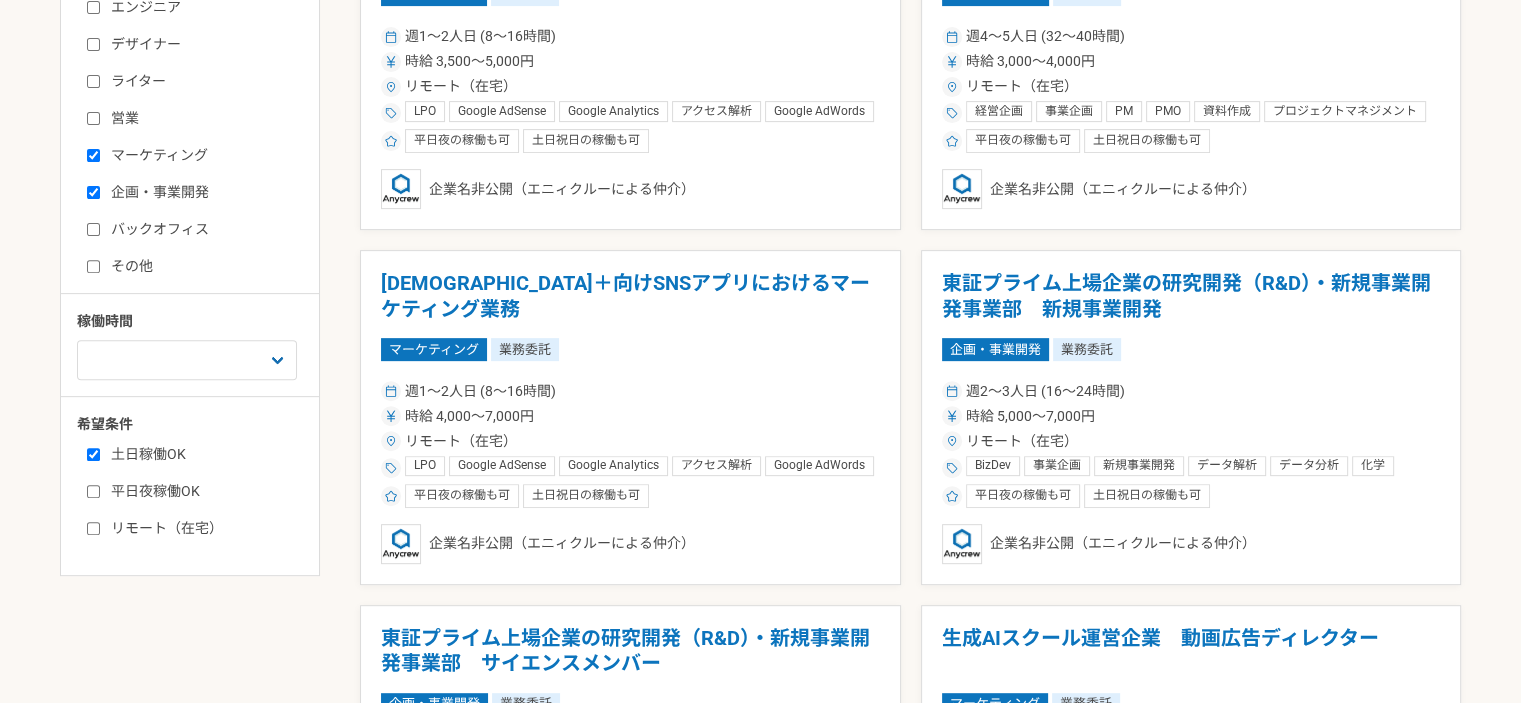 click on "平日夜稼働OK" at bounding box center [93, 491] 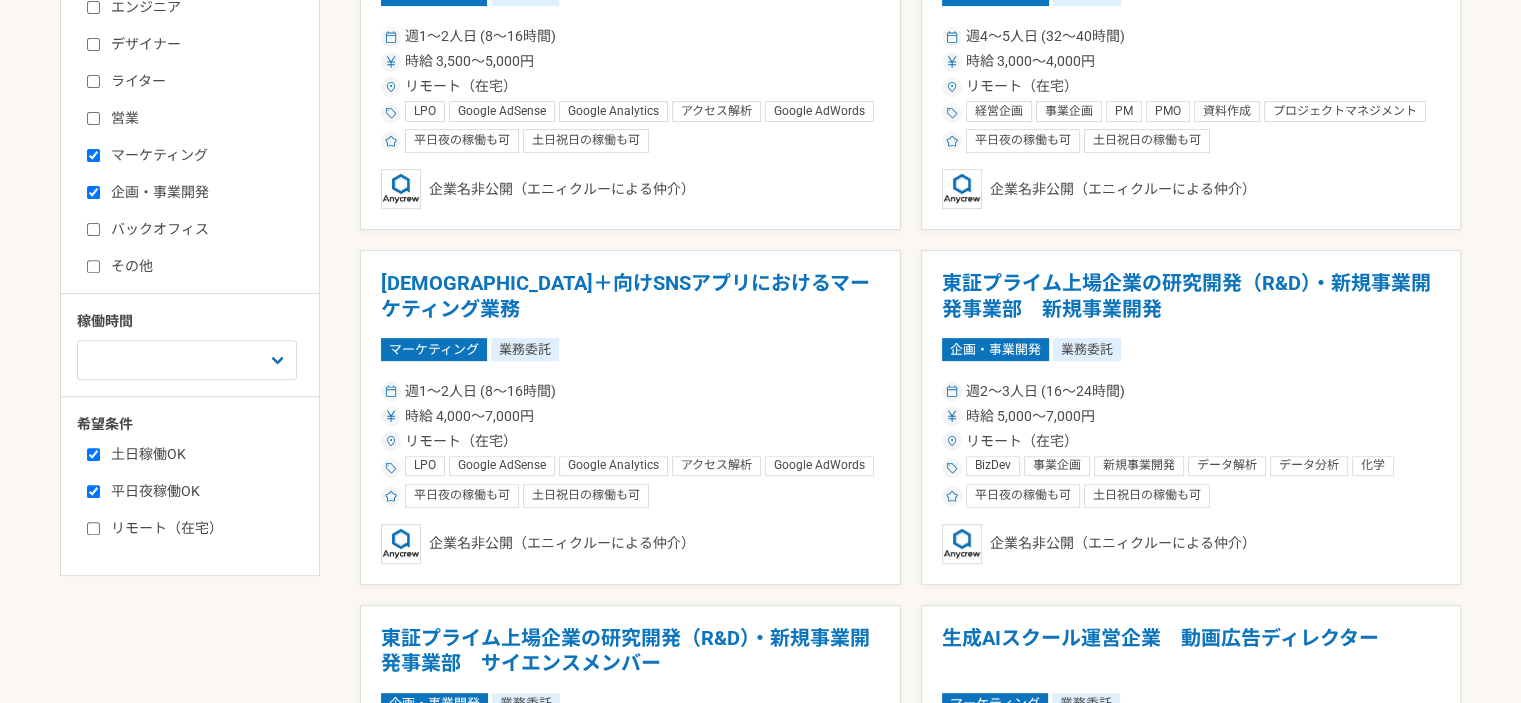 checkbox on "true" 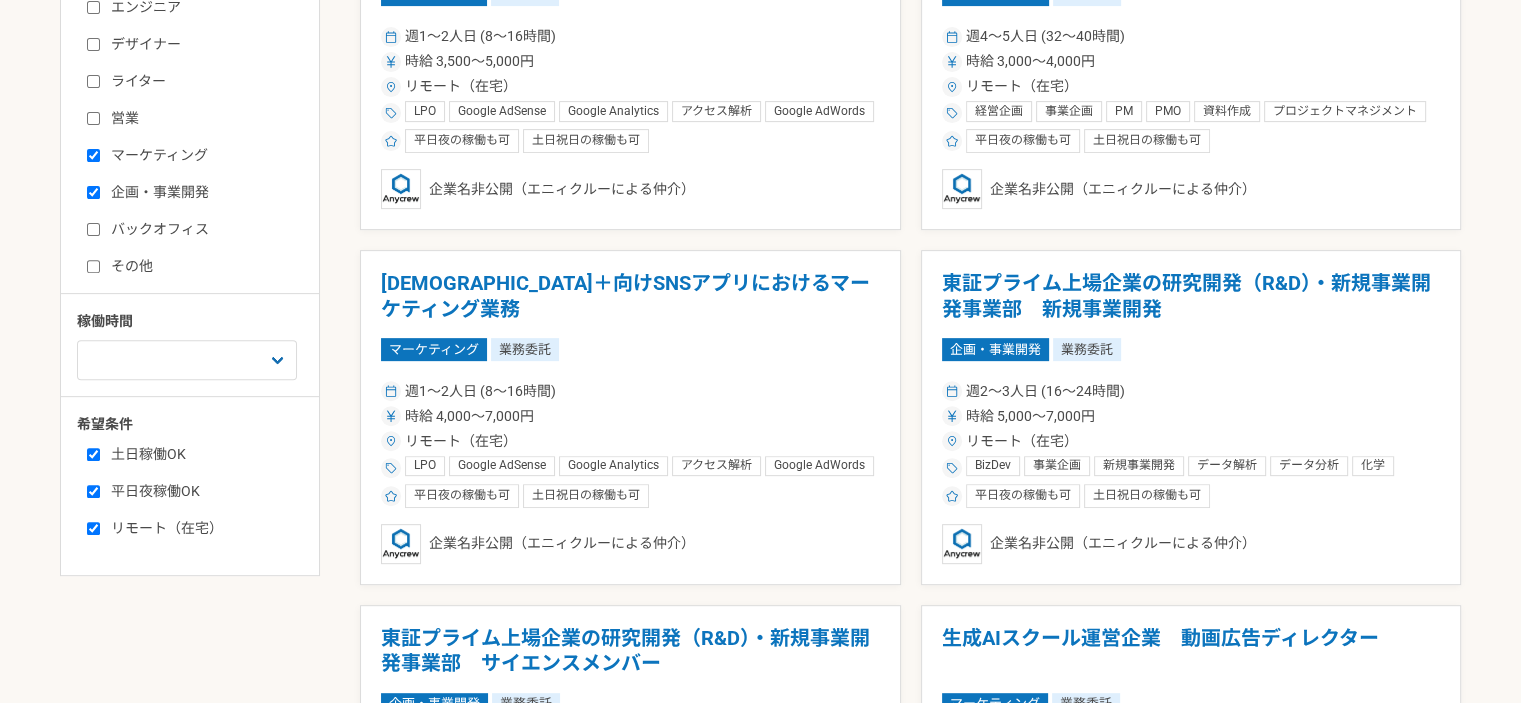 checkbox on "true" 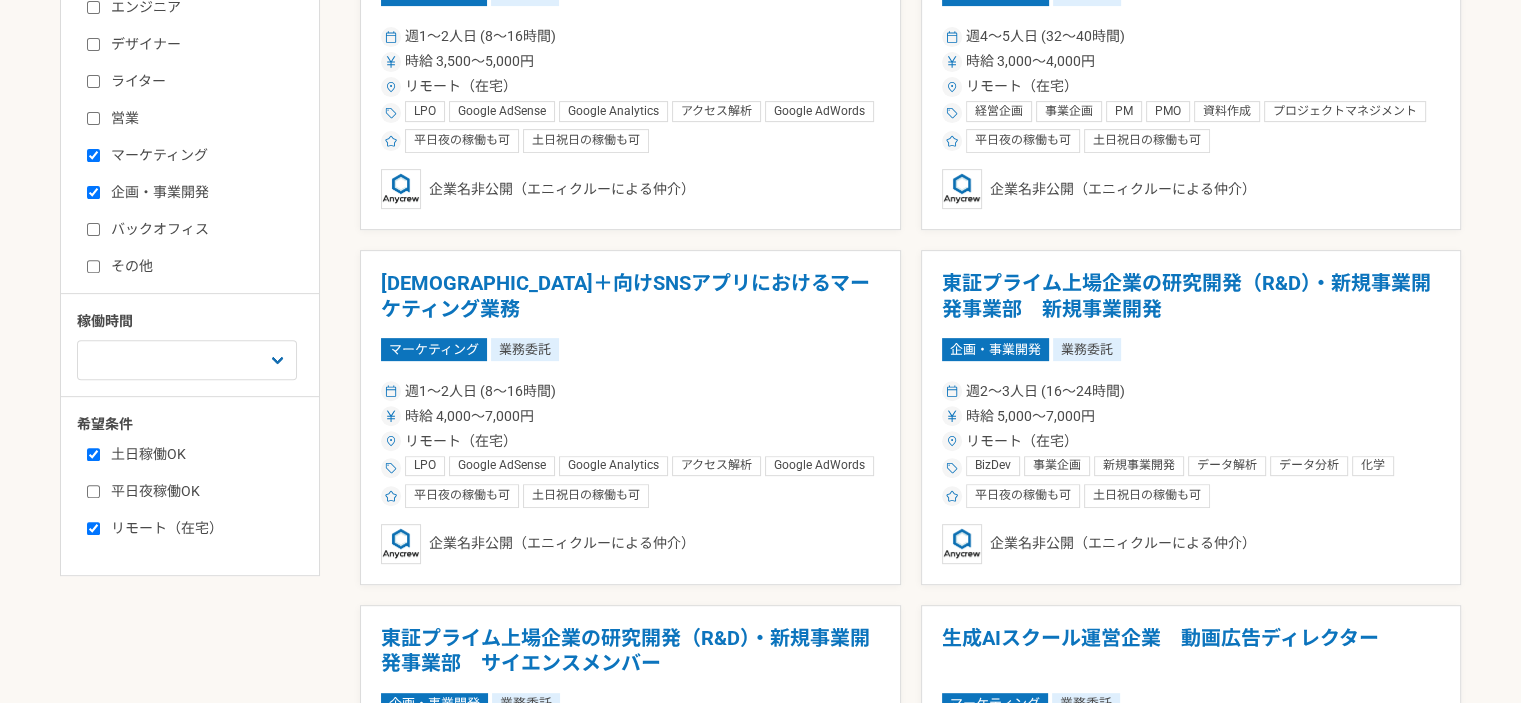 checkbox on "false" 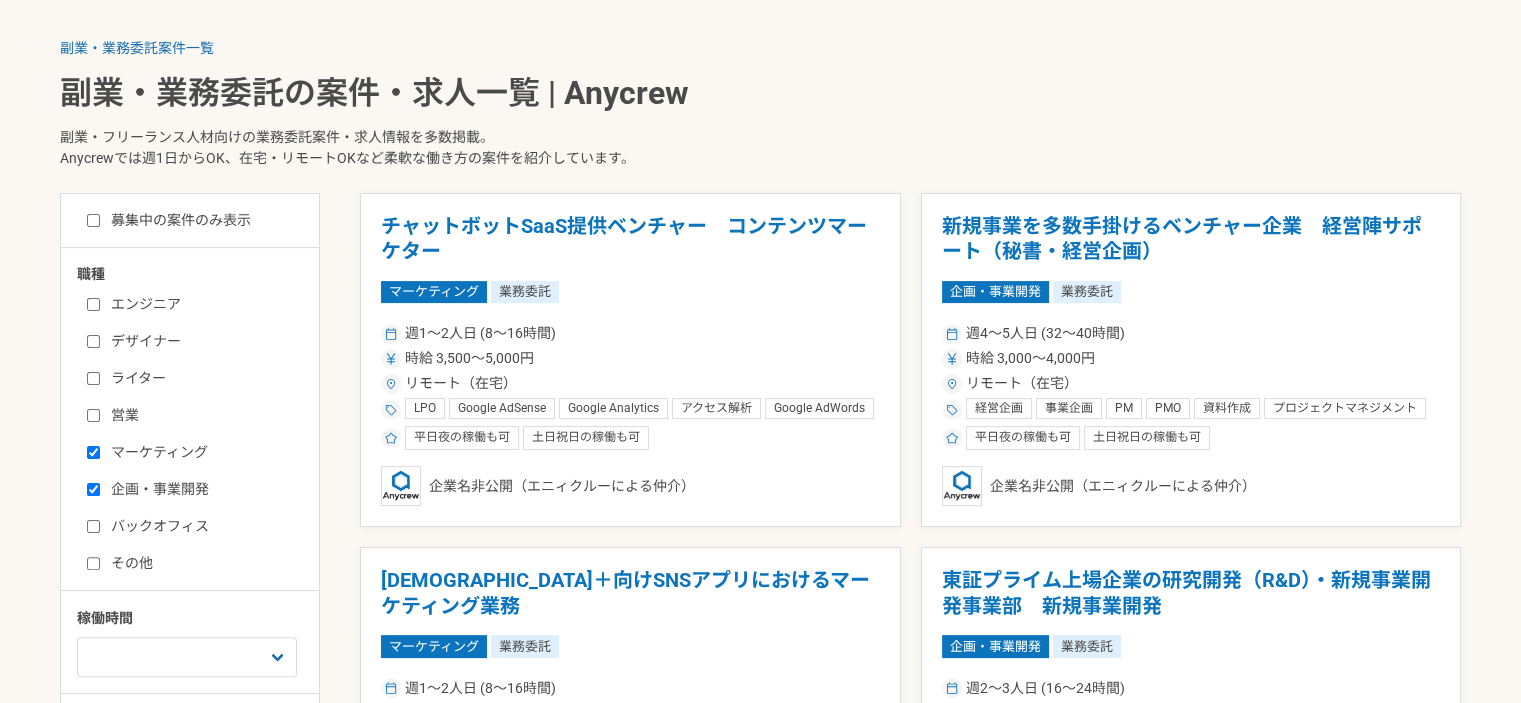 scroll, scrollTop: 400, scrollLeft: 0, axis: vertical 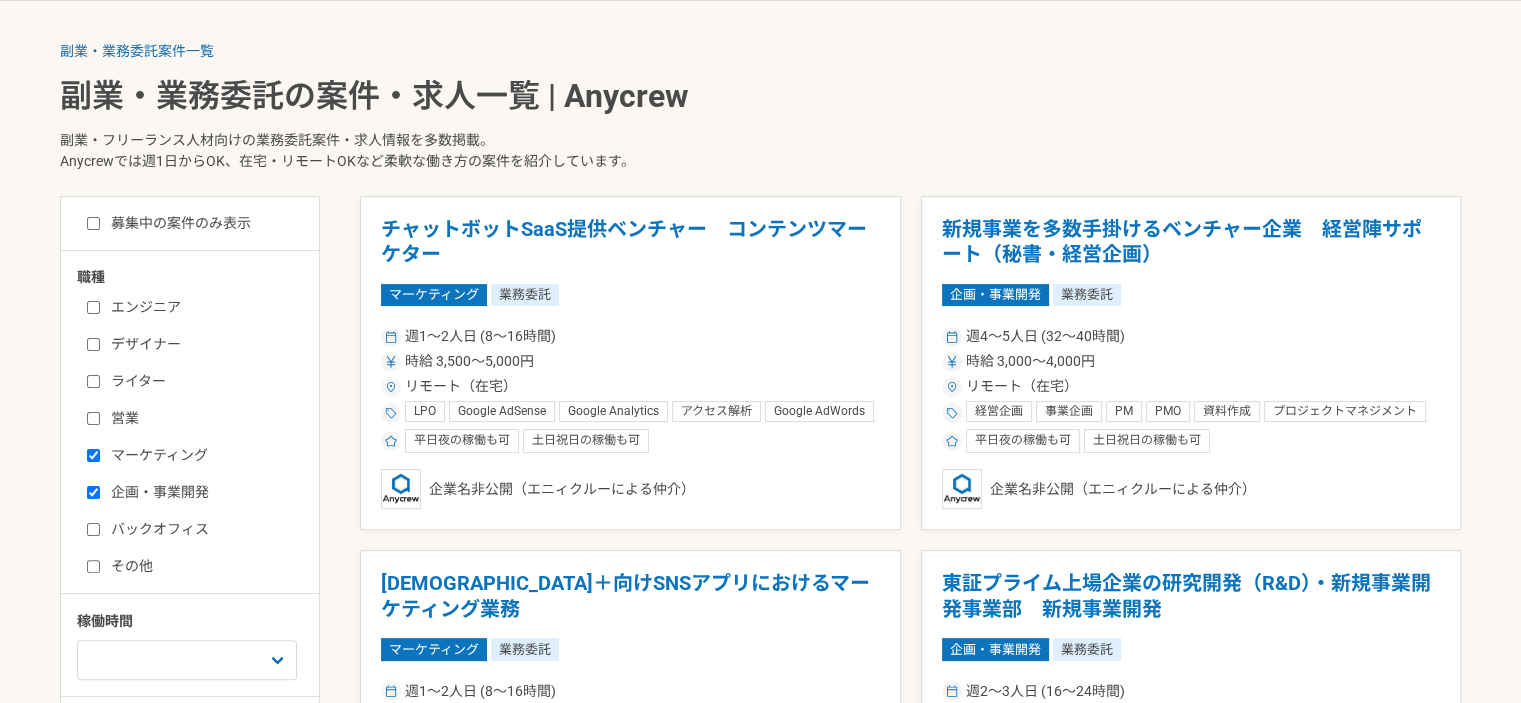 click on "募集中の案件のみ表示" at bounding box center (93, 223) 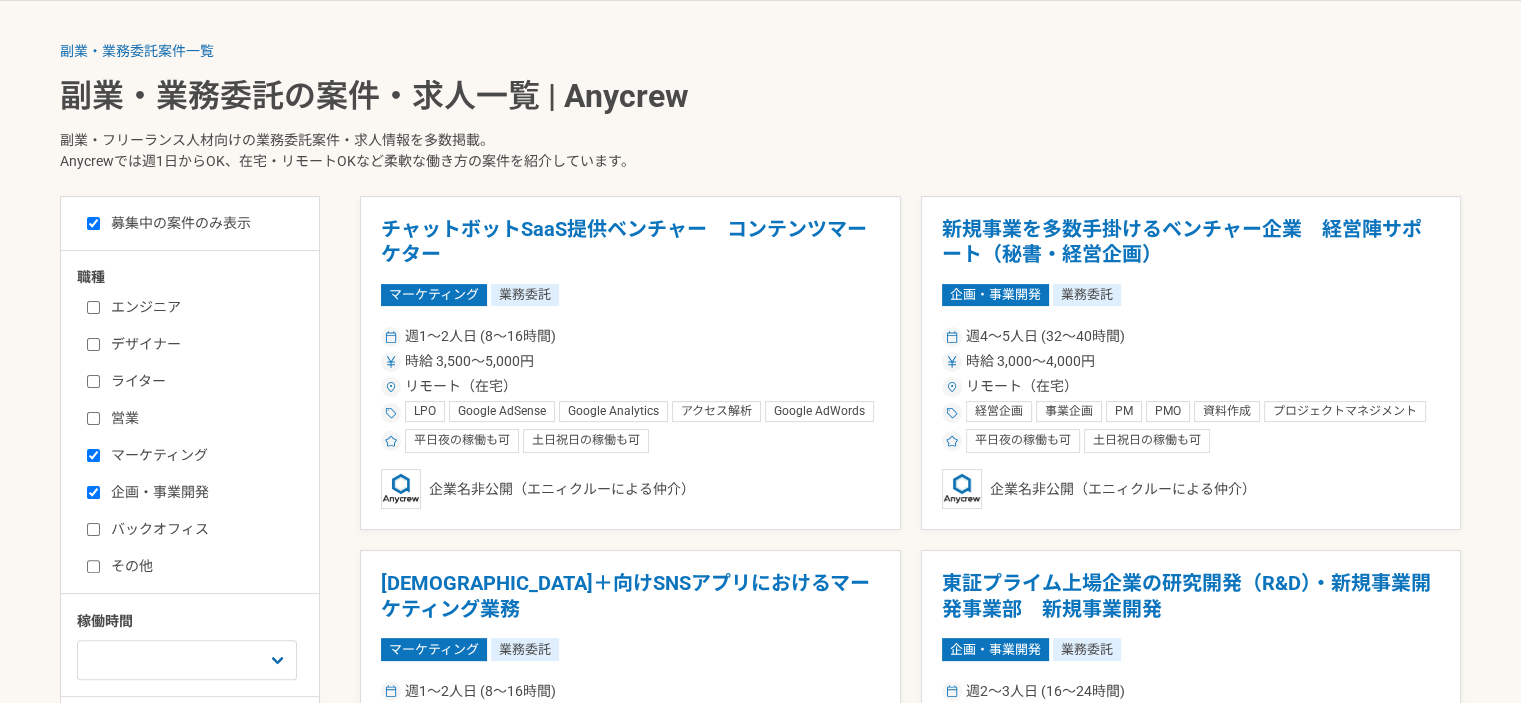 checkbox on "true" 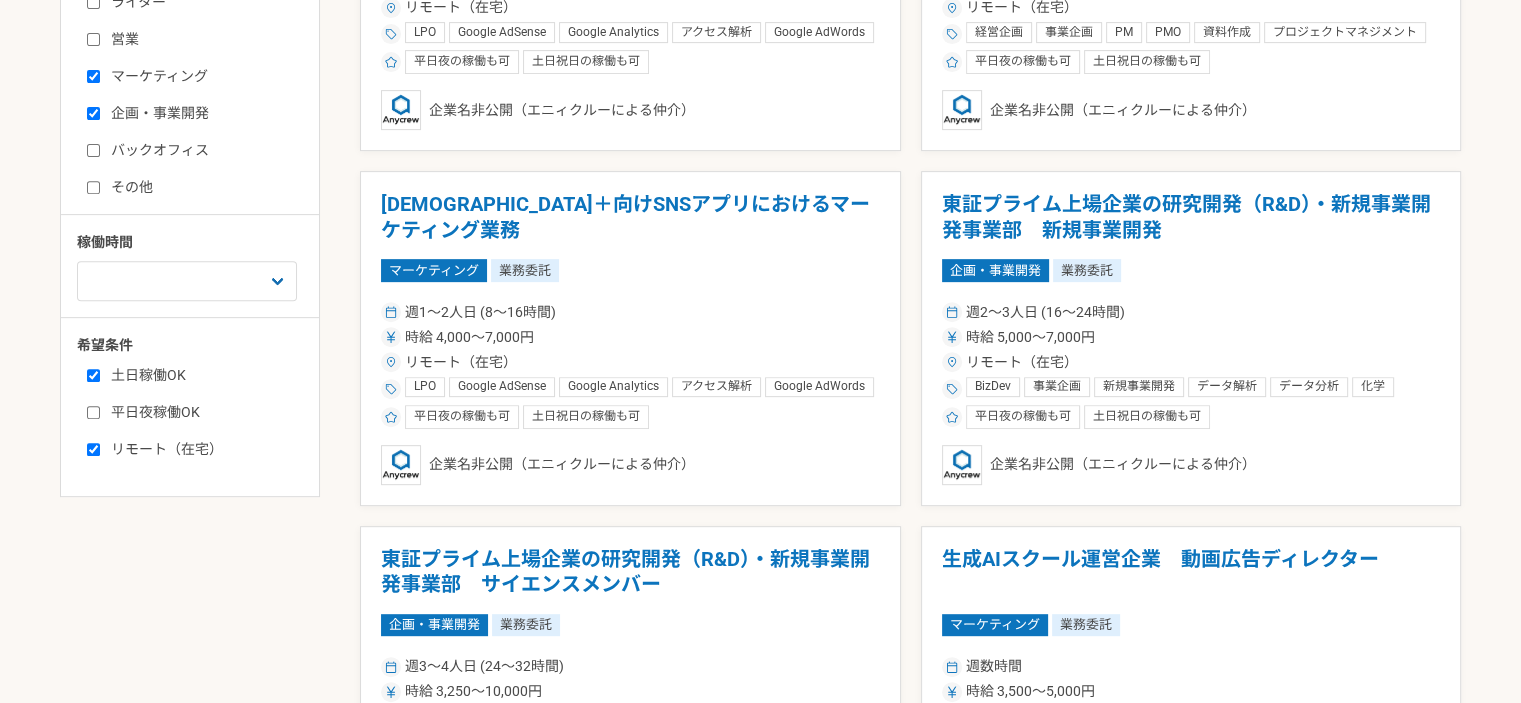 scroll, scrollTop: 600, scrollLeft: 0, axis: vertical 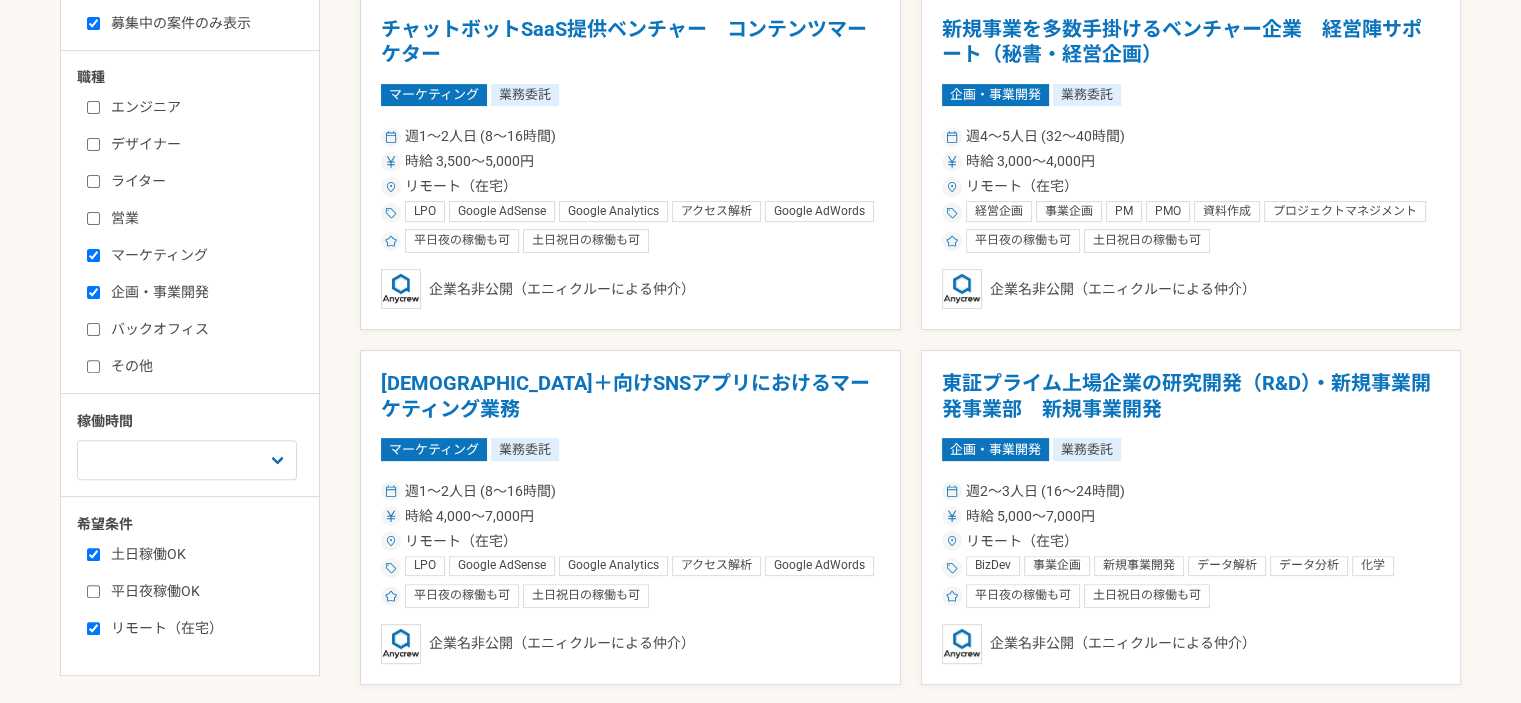 click on "企画・事業開発" at bounding box center (93, 292) 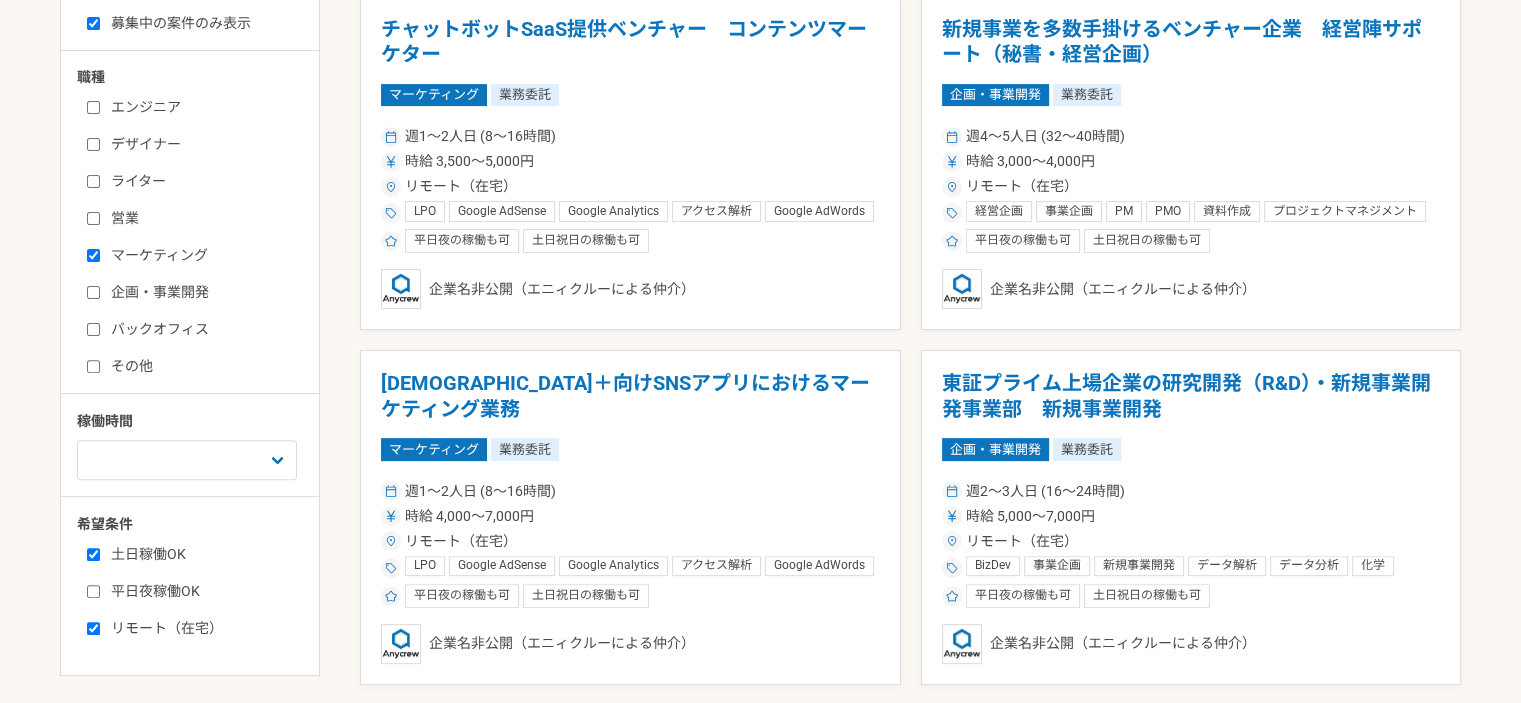checkbox on "false" 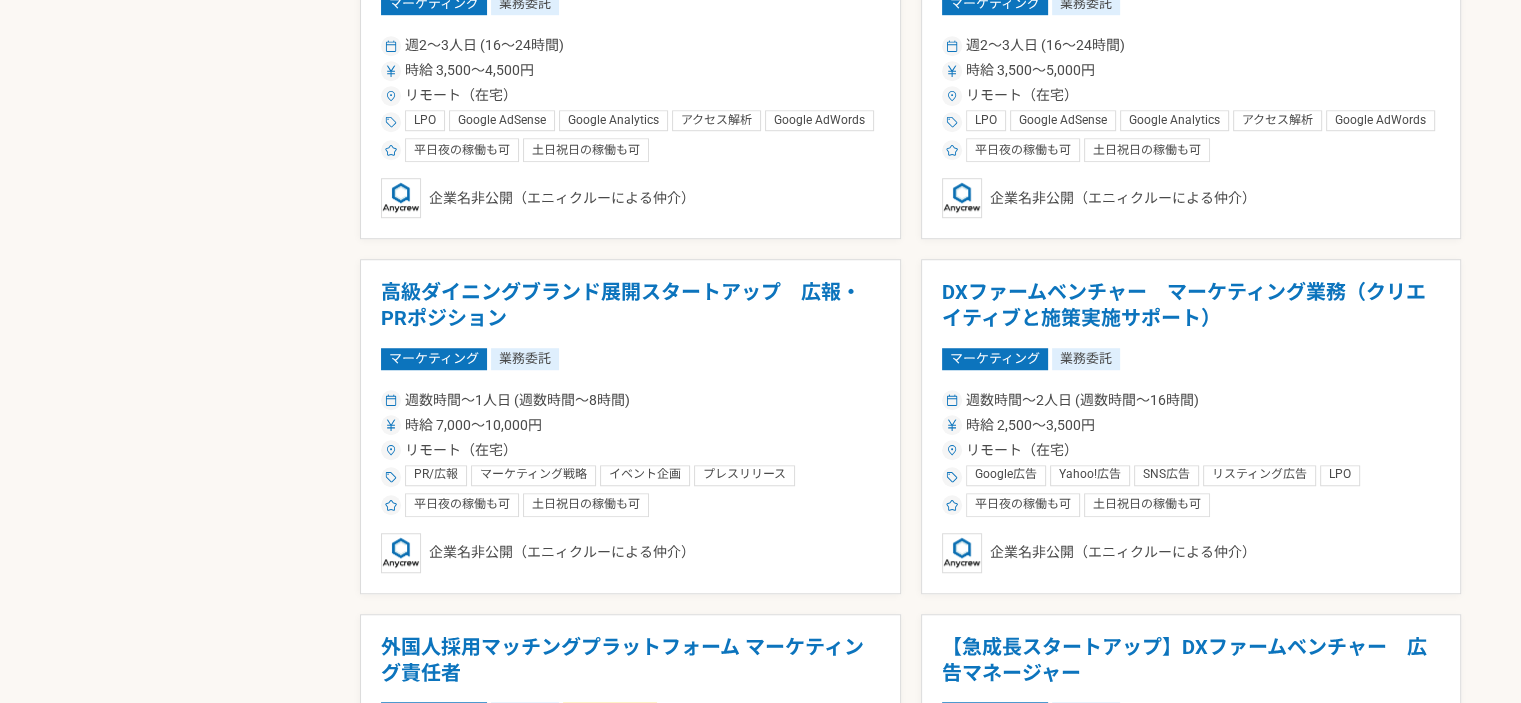 scroll, scrollTop: 1700, scrollLeft: 0, axis: vertical 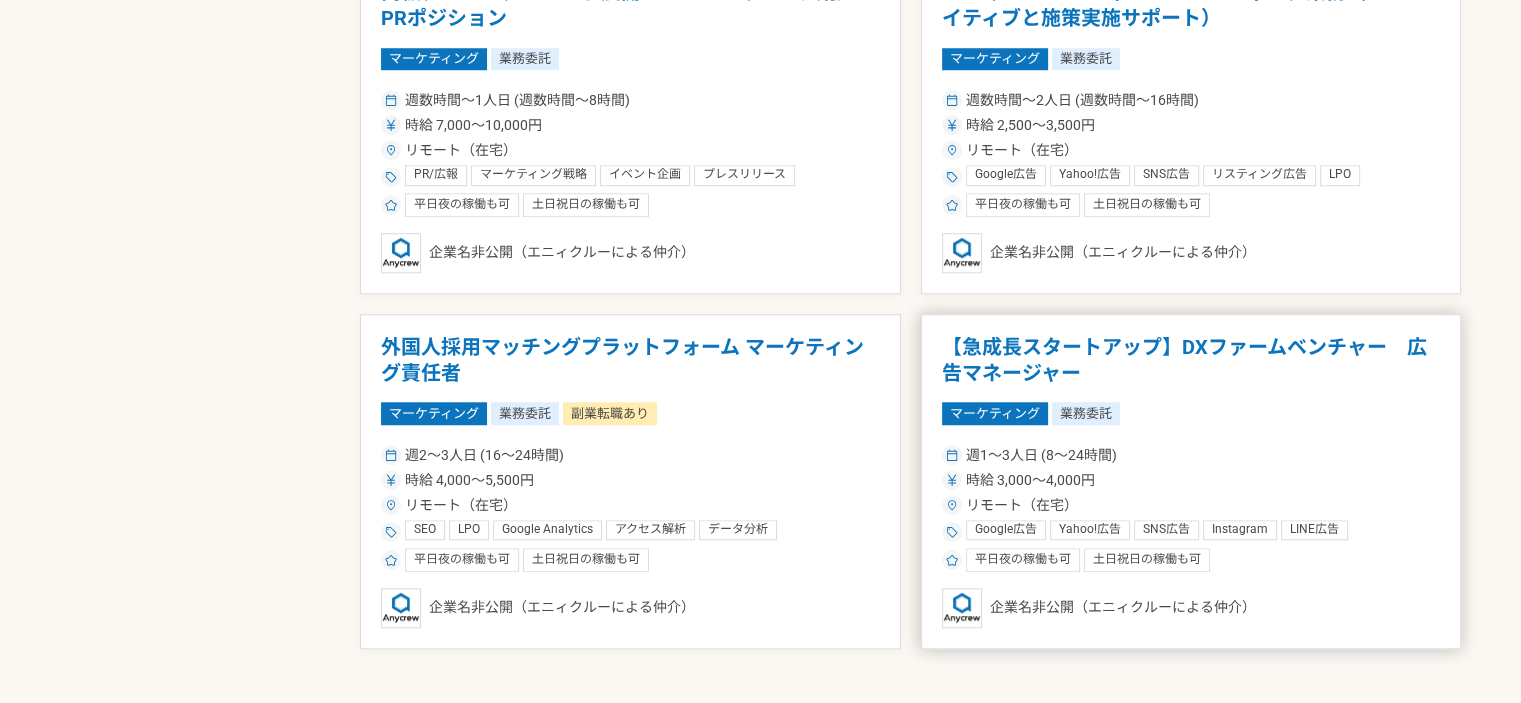 click on "【急成長スタートアップ】DXファームベンチャー　広告マネージャー" at bounding box center [1191, 360] 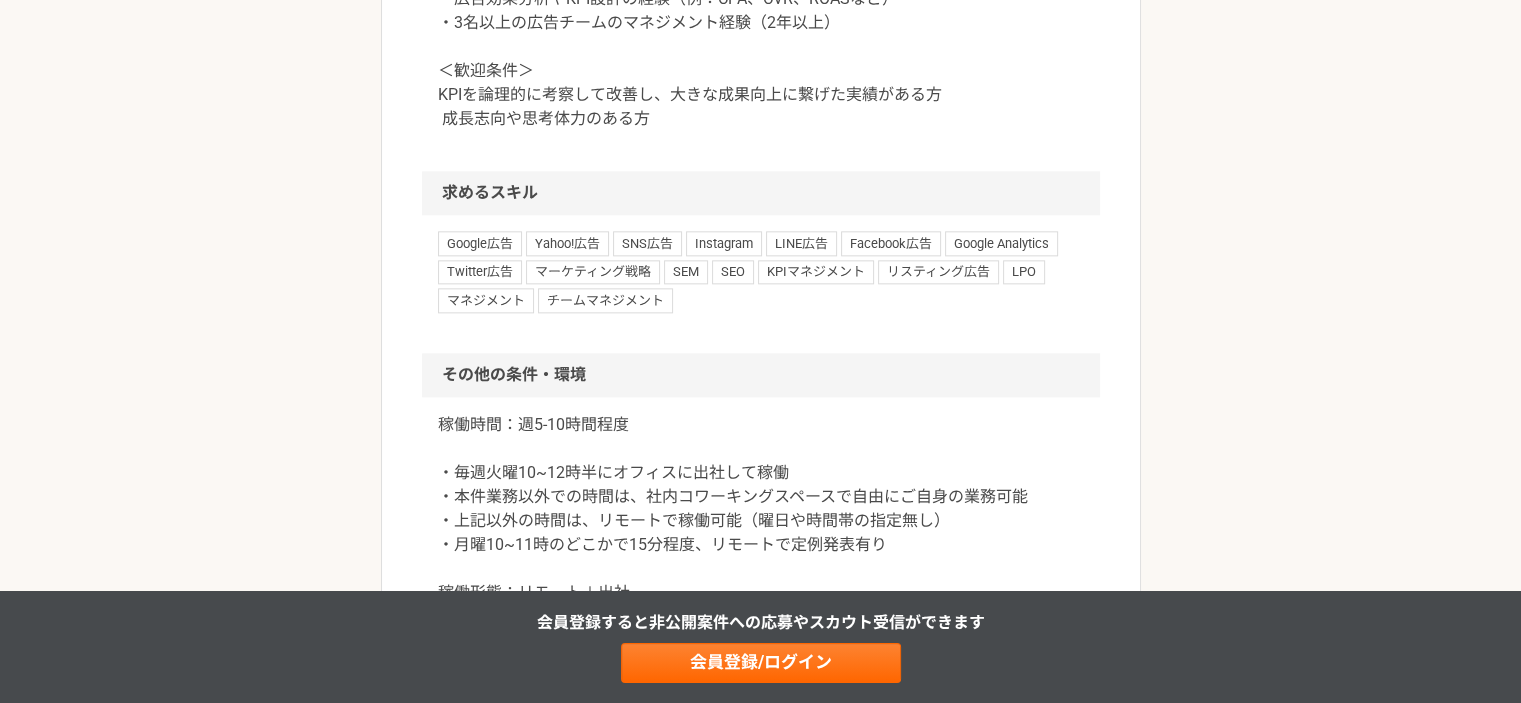 scroll, scrollTop: 2400, scrollLeft: 0, axis: vertical 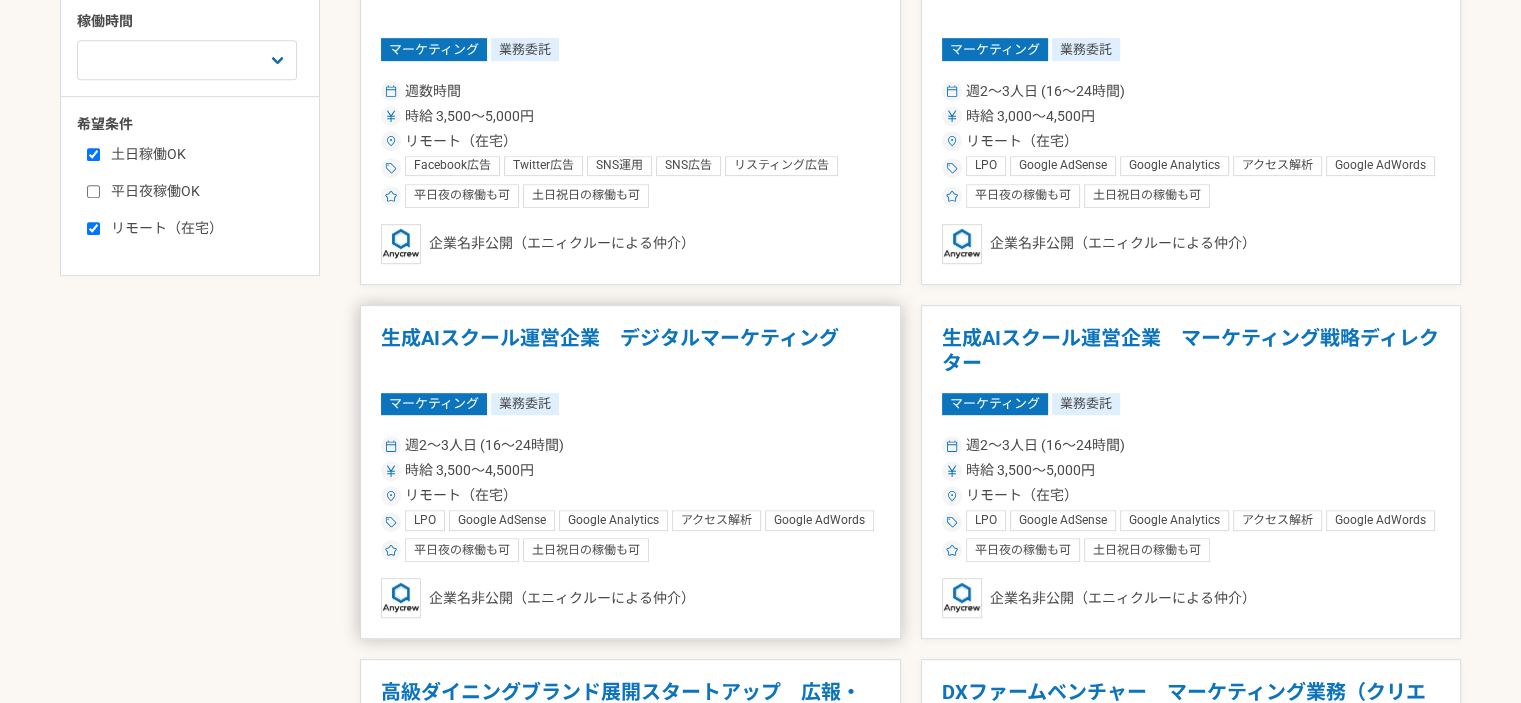 click on "生成AIスクール運営企業　デジタルマーケティング" at bounding box center [630, 351] 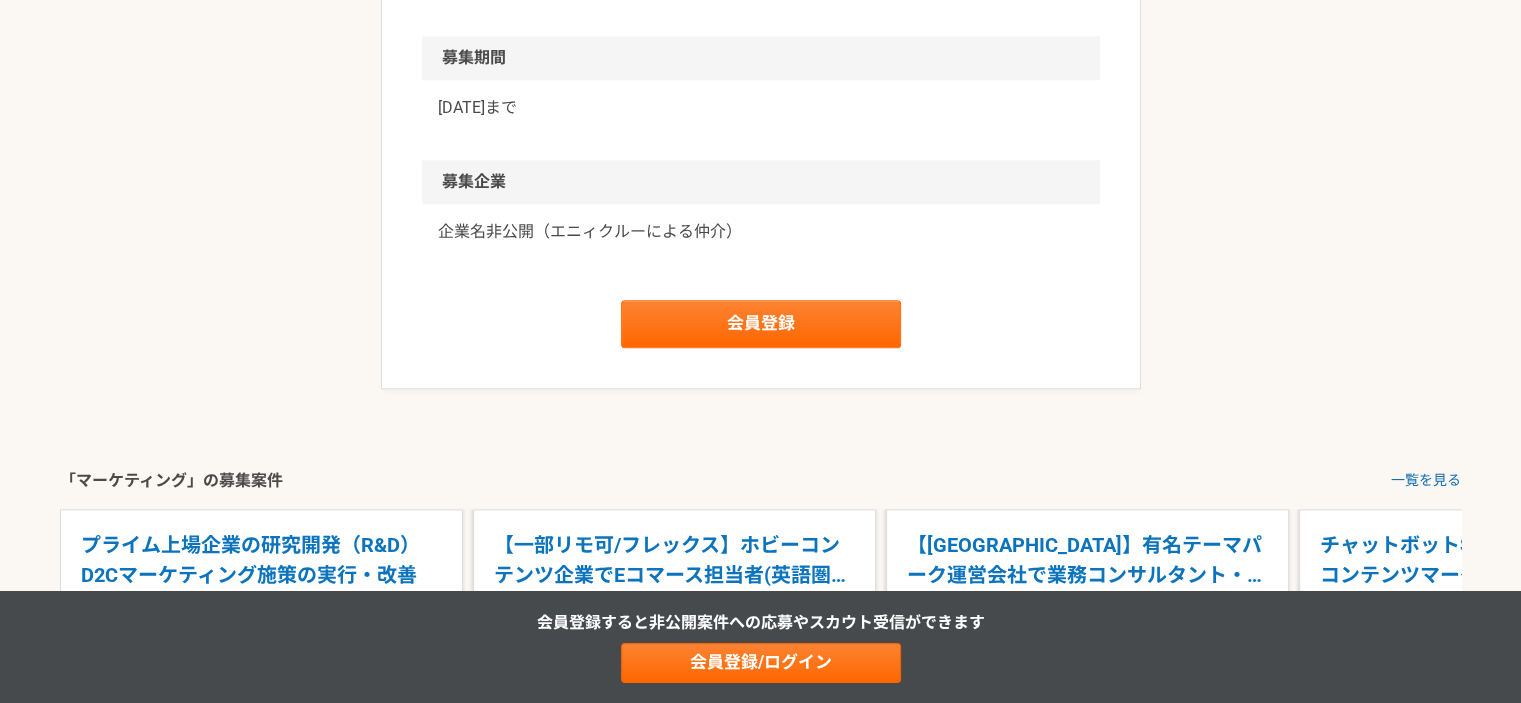 scroll, scrollTop: 2200, scrollLeft: 0, axis: vertical 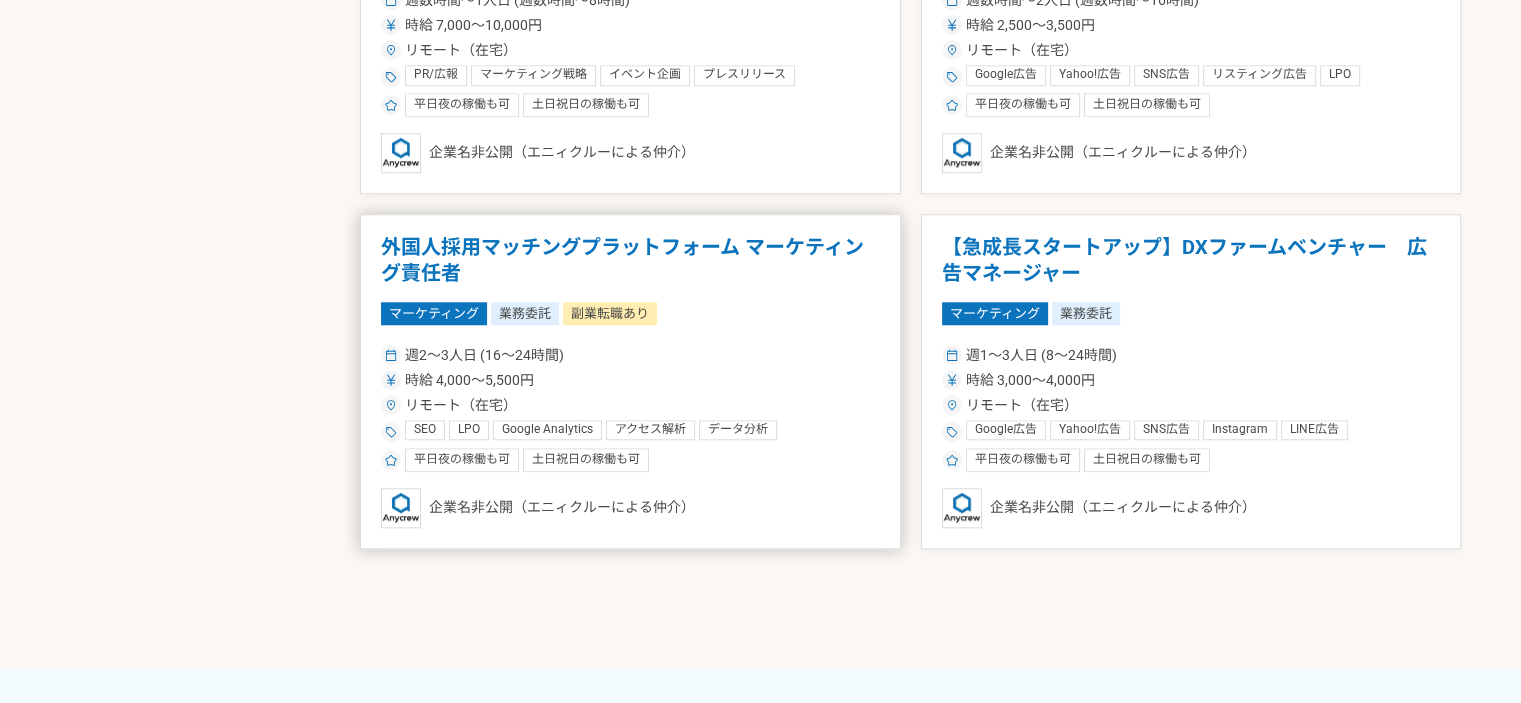 click on "外国人採用マッチングプラットフォーム    マーケティング責任者" at bounding box center (630, 260) 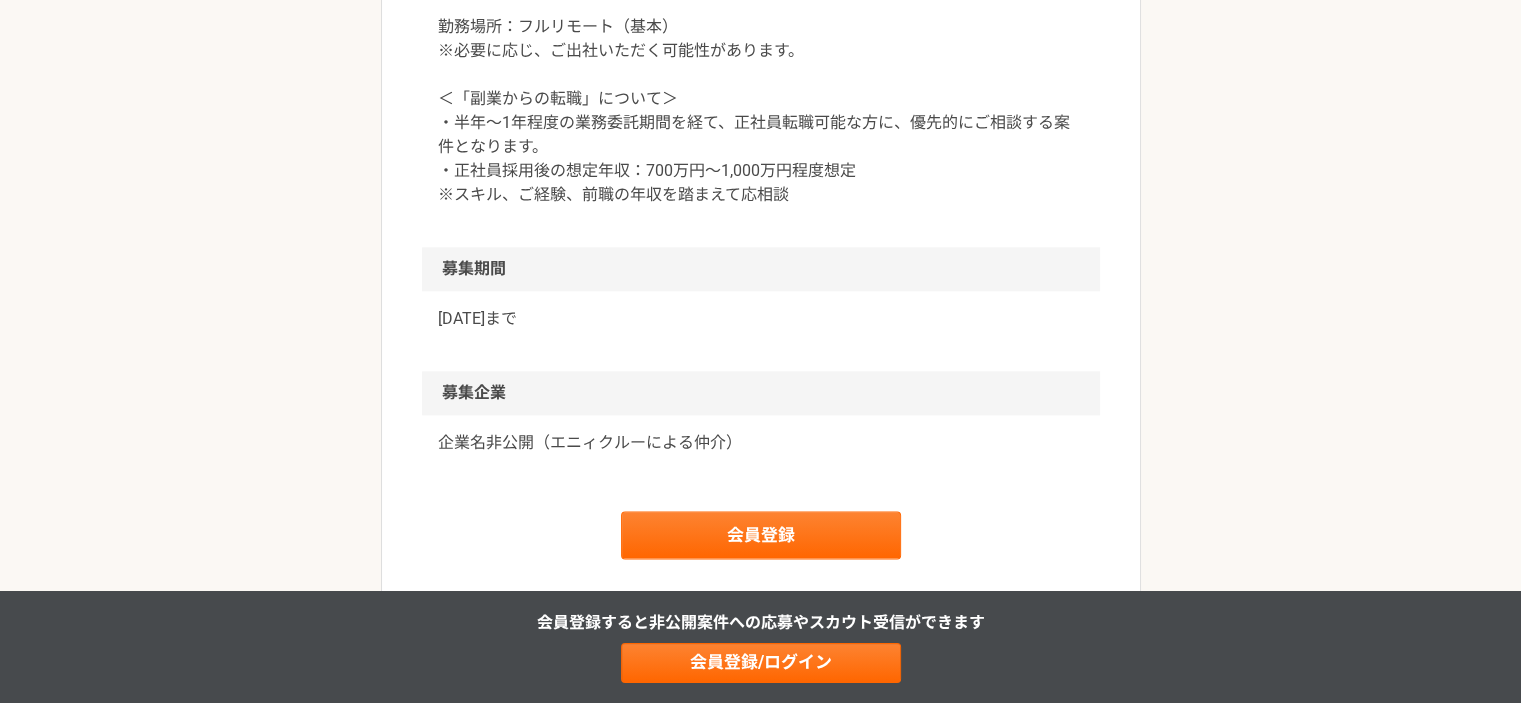 scroll, scrollTop: 2200, scrollLeft: 0, axis: vertical 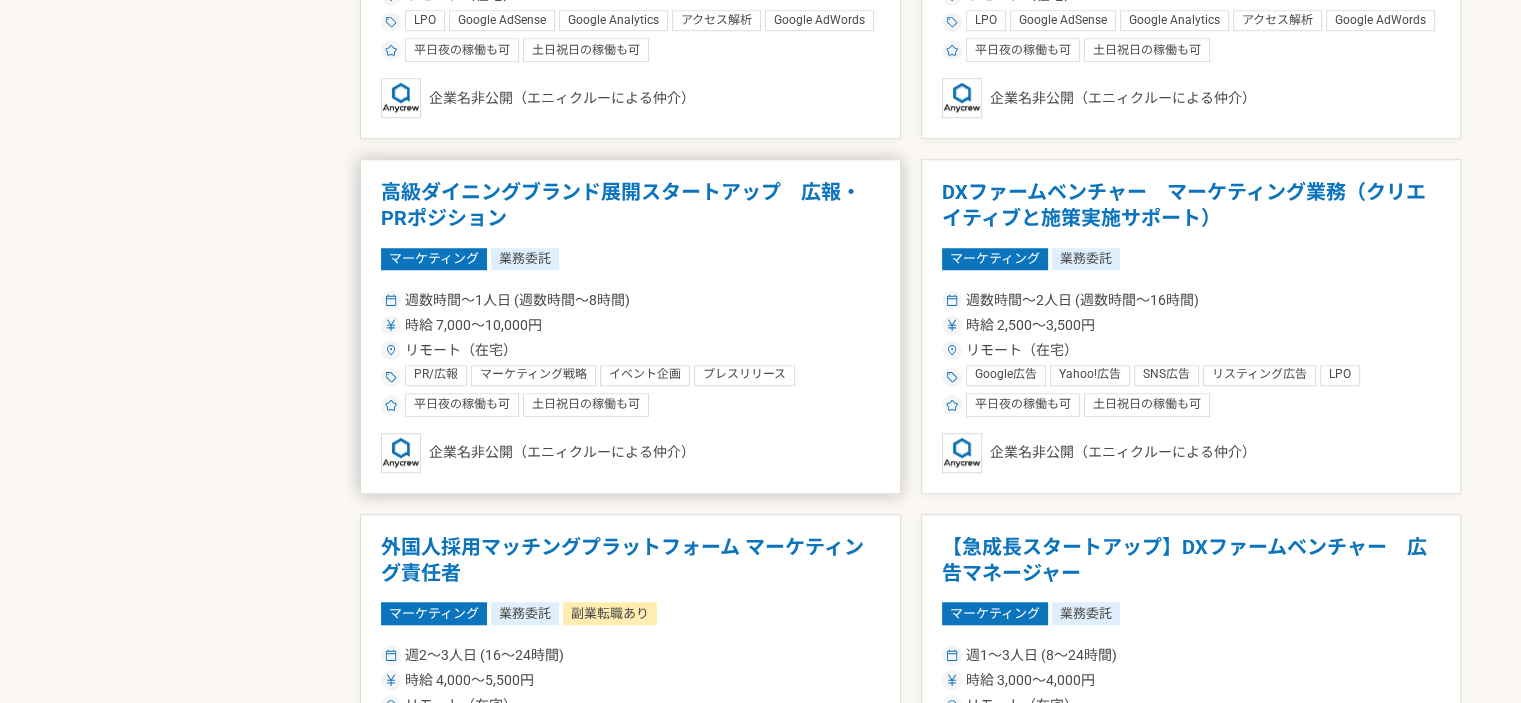 click on "高級ダイニングブランド展開スタートアップ　広報・PRポジション" at bounding box center [630, 205] 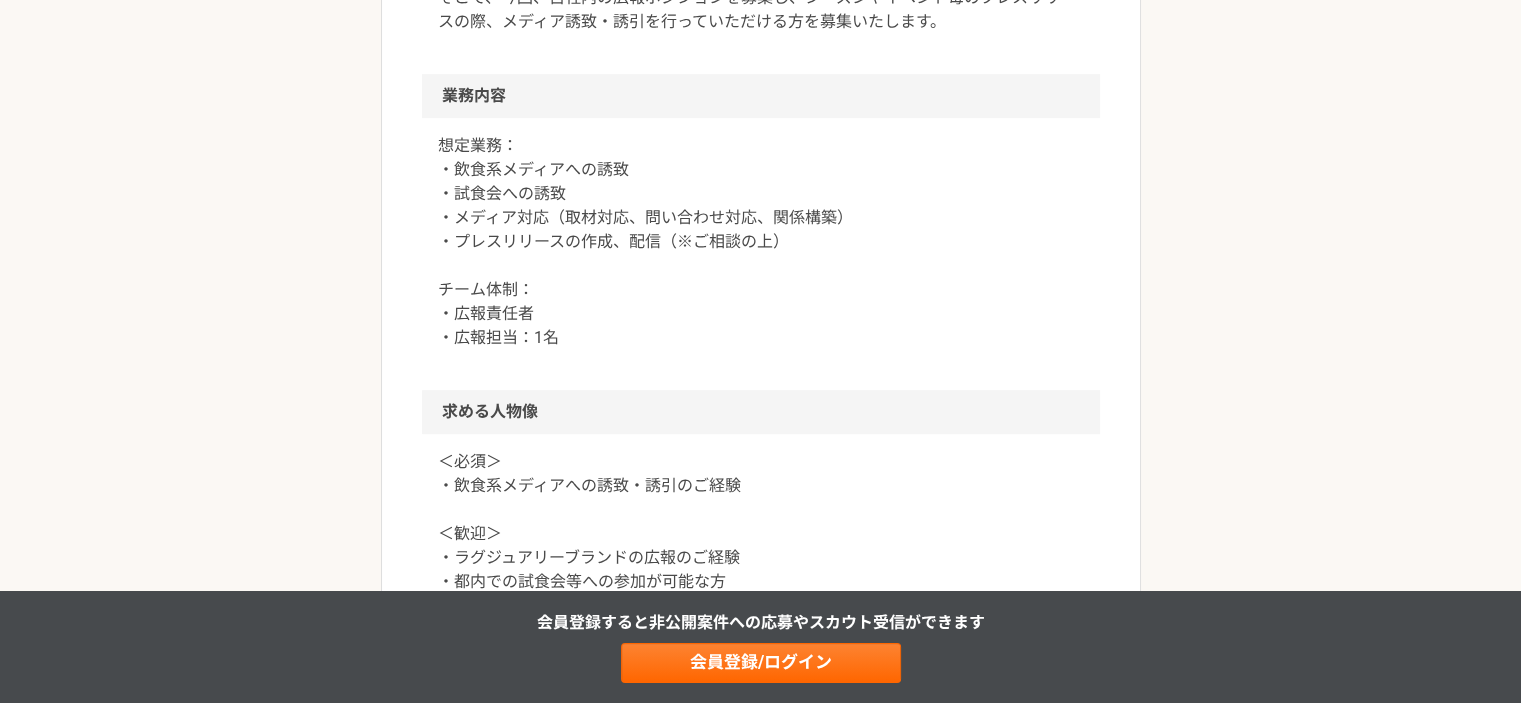 scroll, scrollTop: 1100, scrollLeft: 0, axis: vertical 